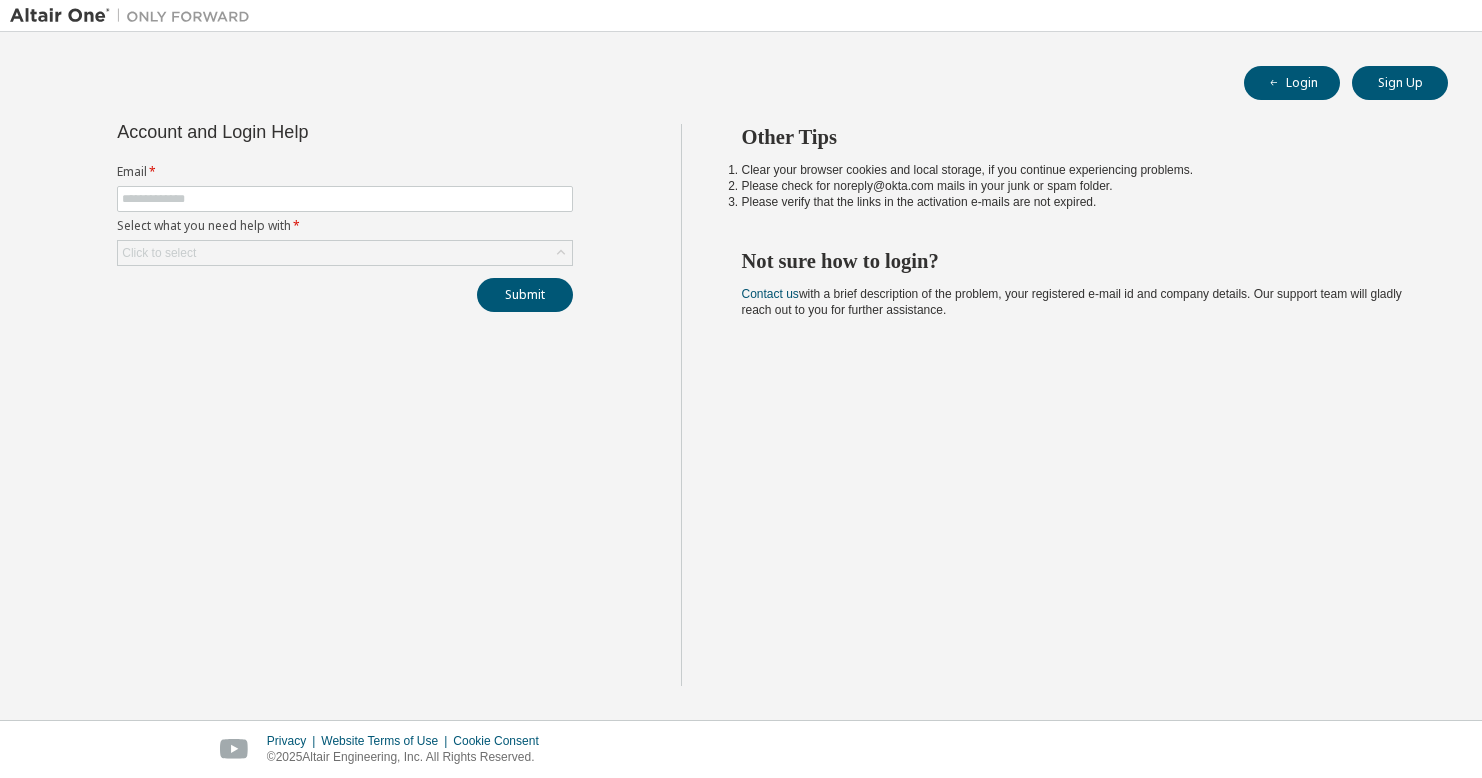 scroll, scrollTop: 0, scrollLeft: 0, axis: both 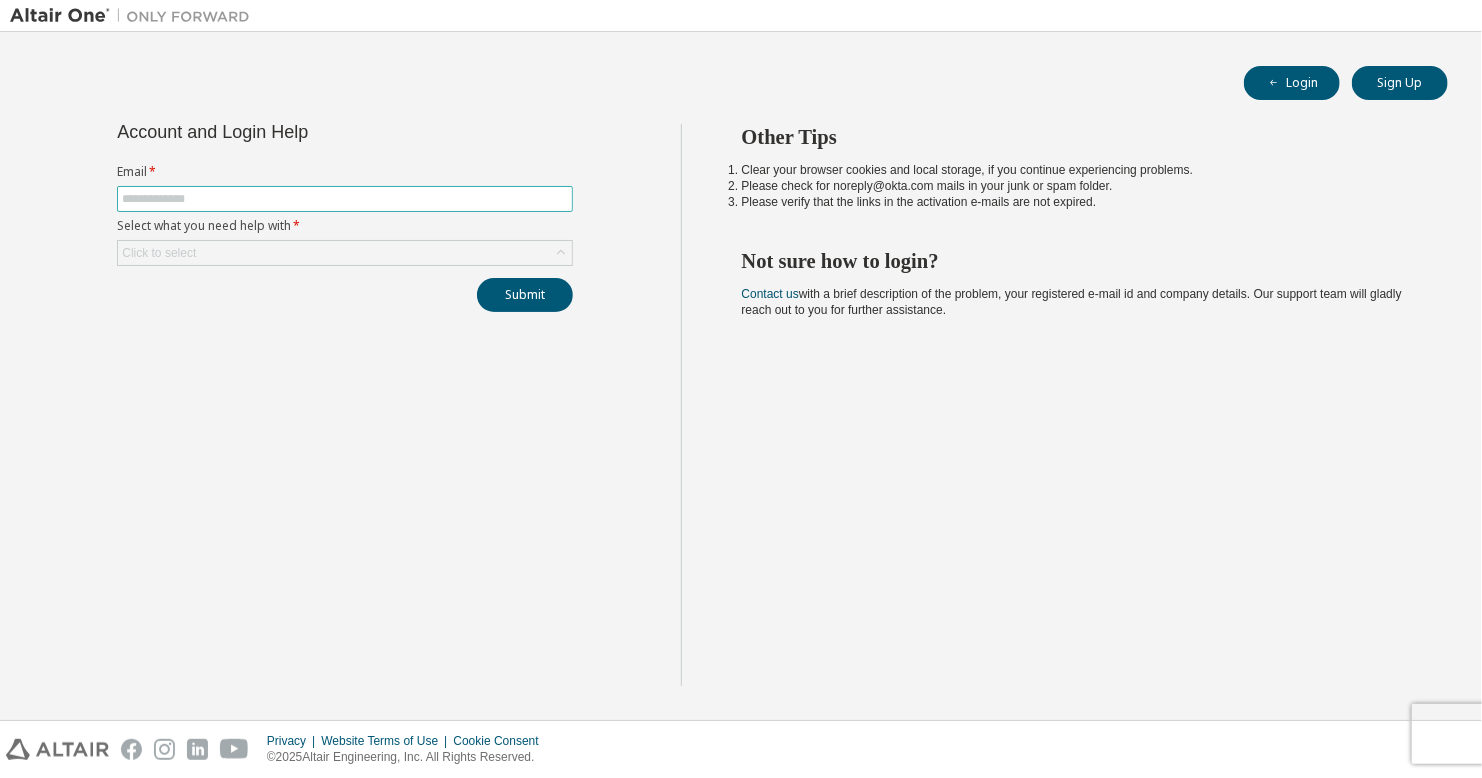 click at bounding box center [345, 199] 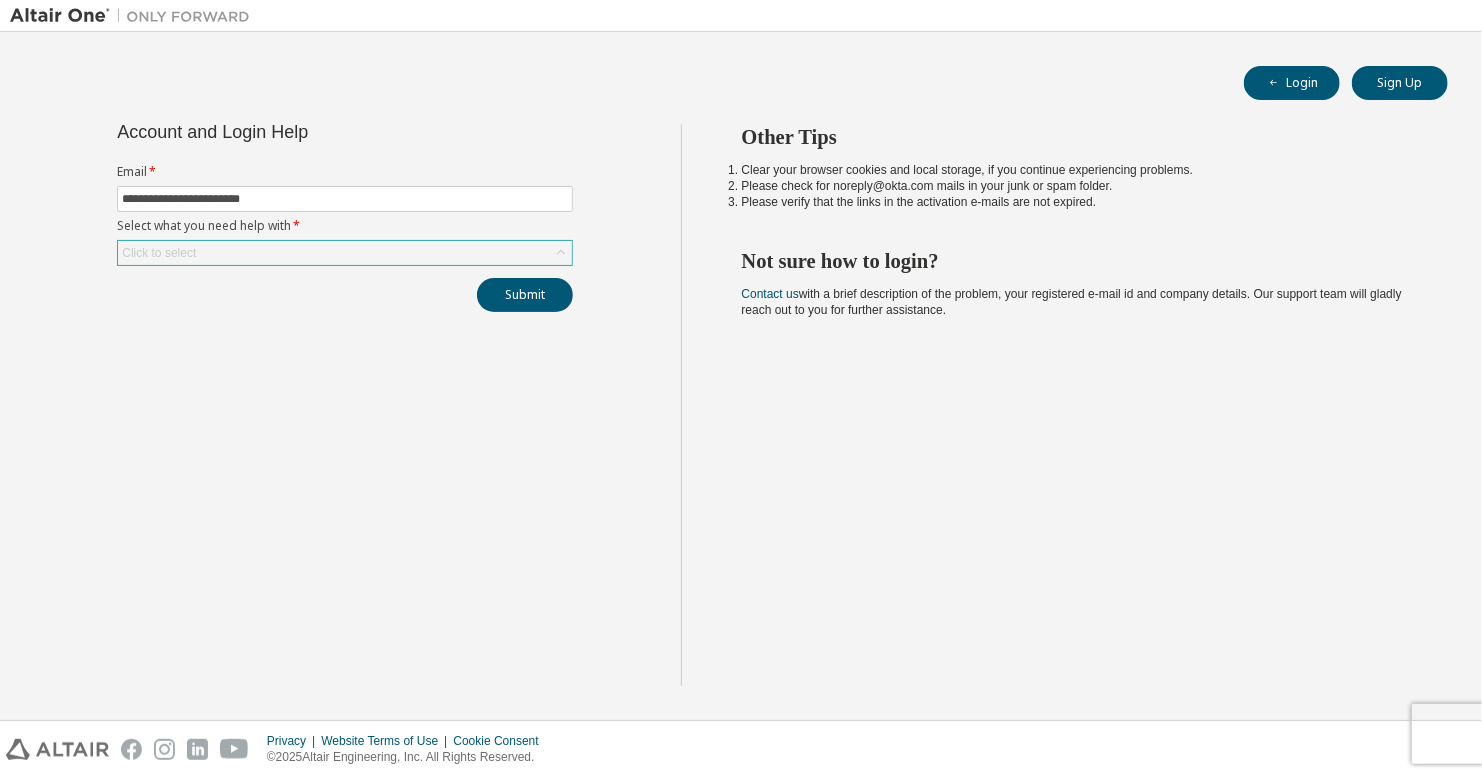 click on "Click to select" at bounding box center [345, 253] 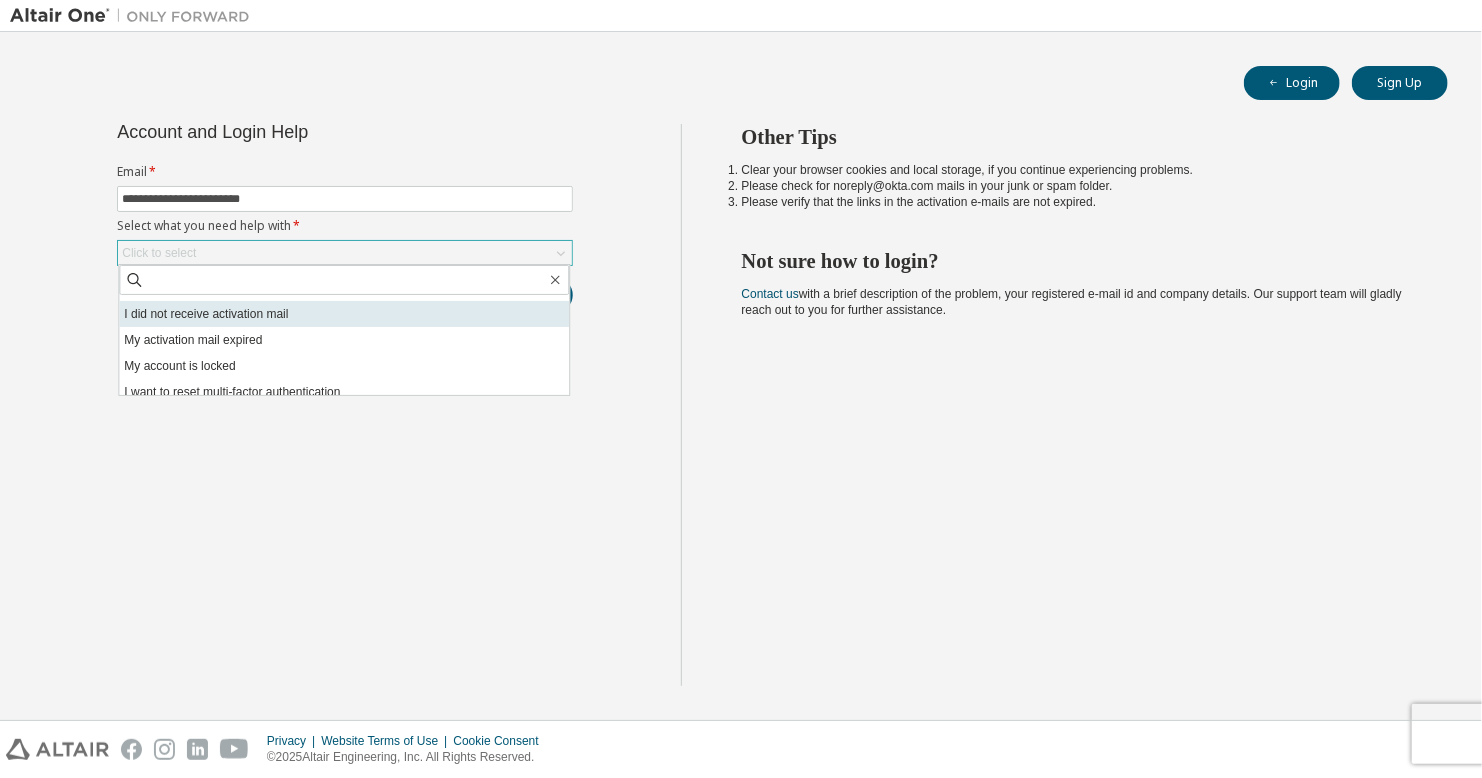 scroll, scrollTop: 56, scrollLeft: 0, axis: vertical 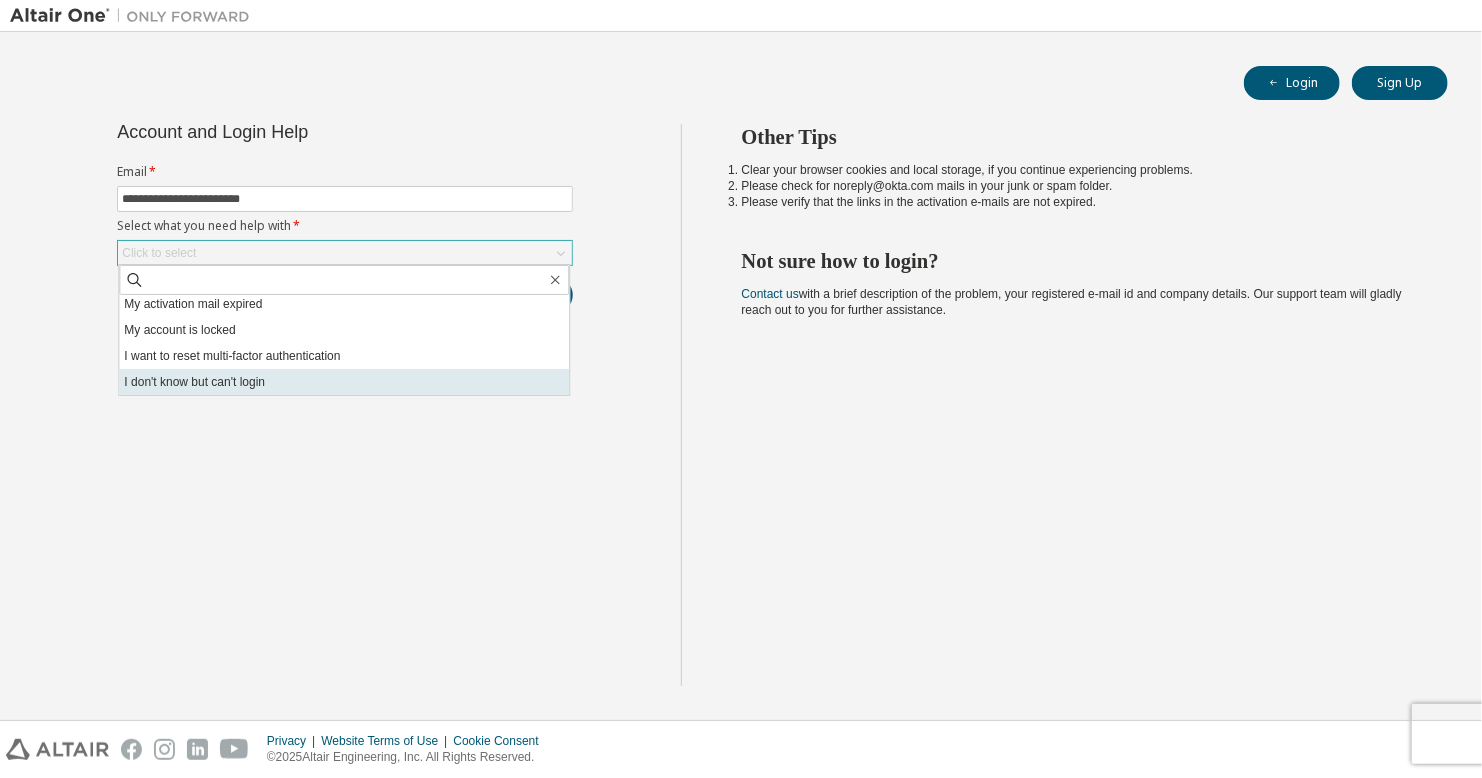 click on "I don't know but can't login" at bounding box center (344, 382) 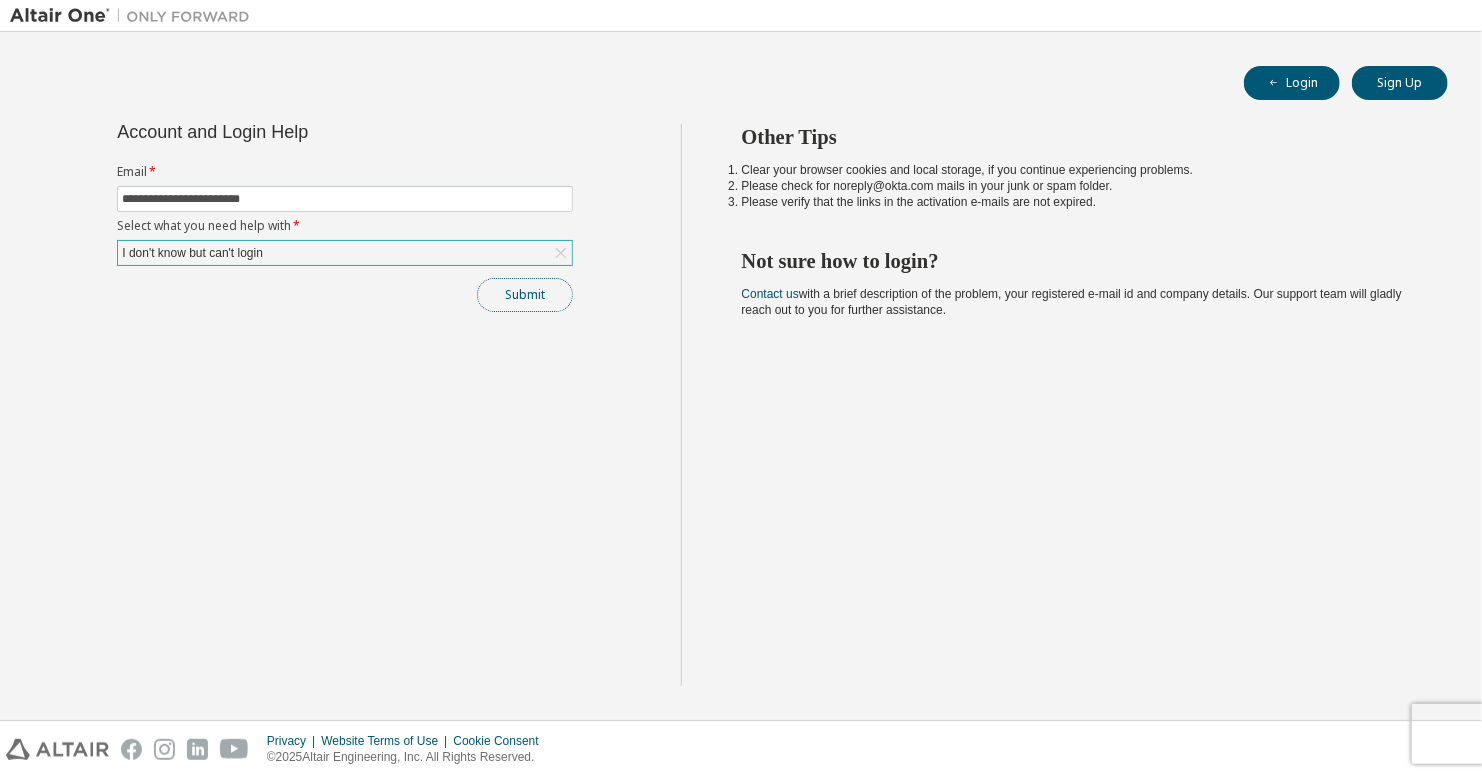click on "Submit" at bounding box center (525, 295) 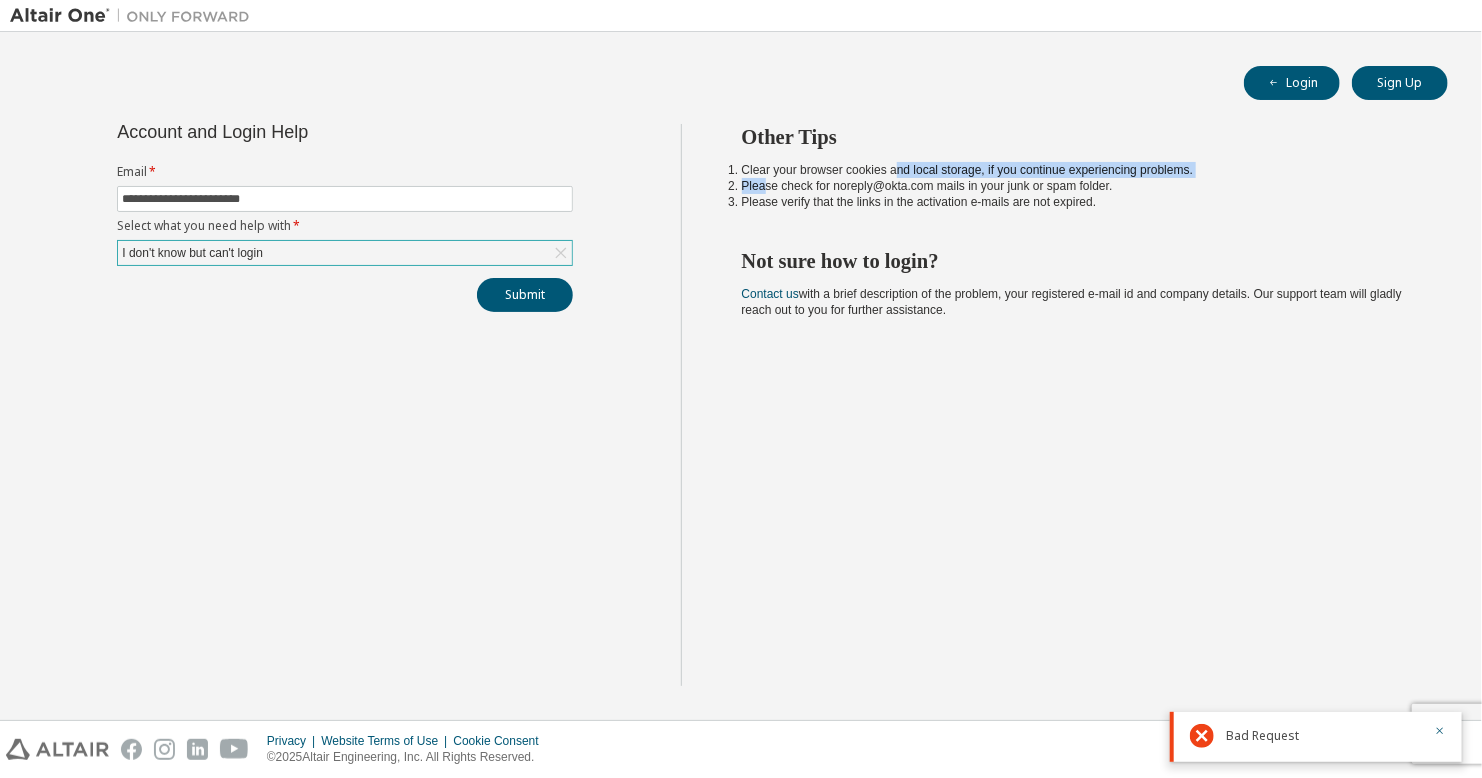 drag, startPoint x: 762, startPoint y: 177, endPoint x: 893, endPoint y: 175, distance: 131.01526 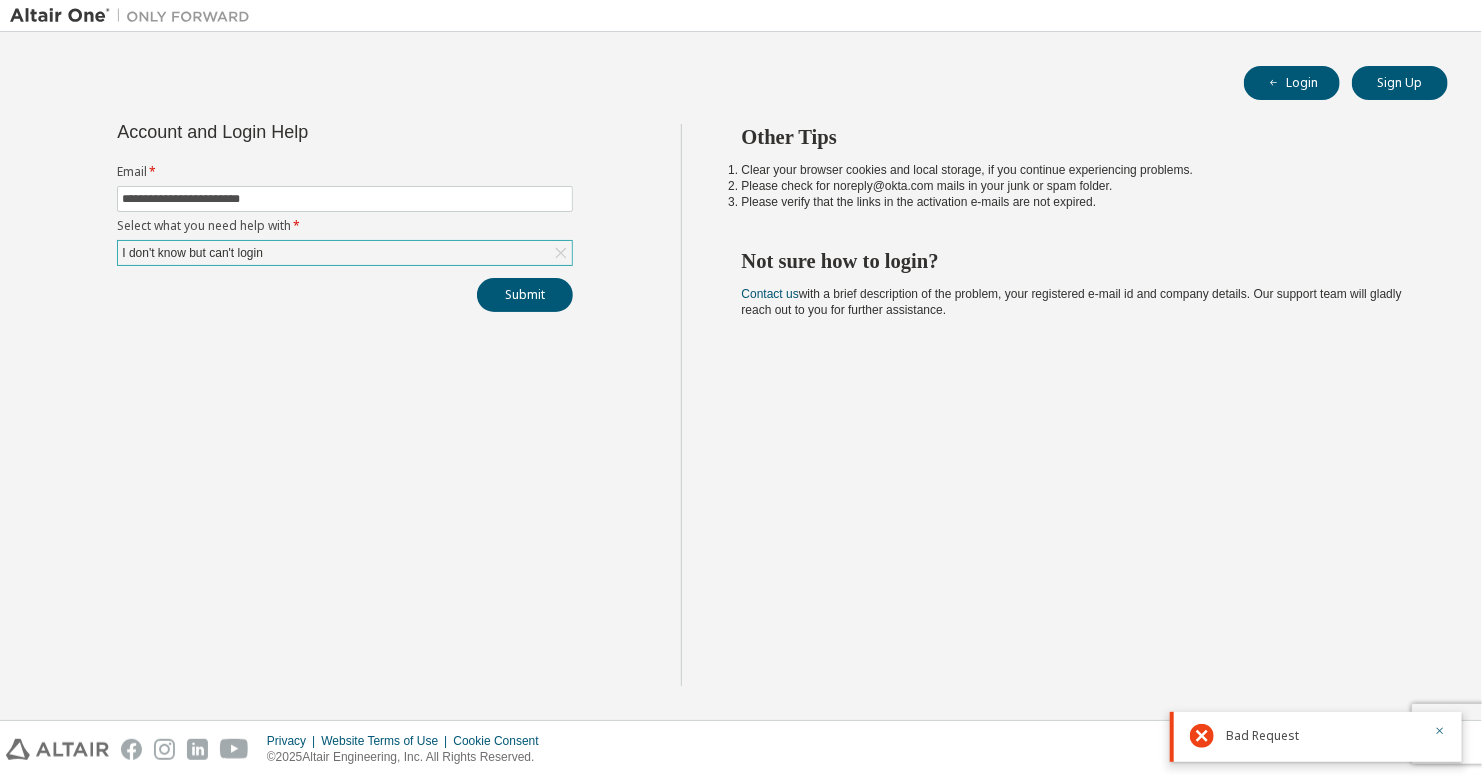 click on "Other Tips Clear your browser cookies and local storage, if you continue experiencing problems. Please check for noreply@okta.com mails in your junk or spam folder. Please verify that the links in the activation e-mails are not expired. Not sure how to login? Contact us  with a brief description of the problem, your registered e-mail id and company details. Our support team will gladly reach out to you for further assistance." at bounding box center [1077, 405] 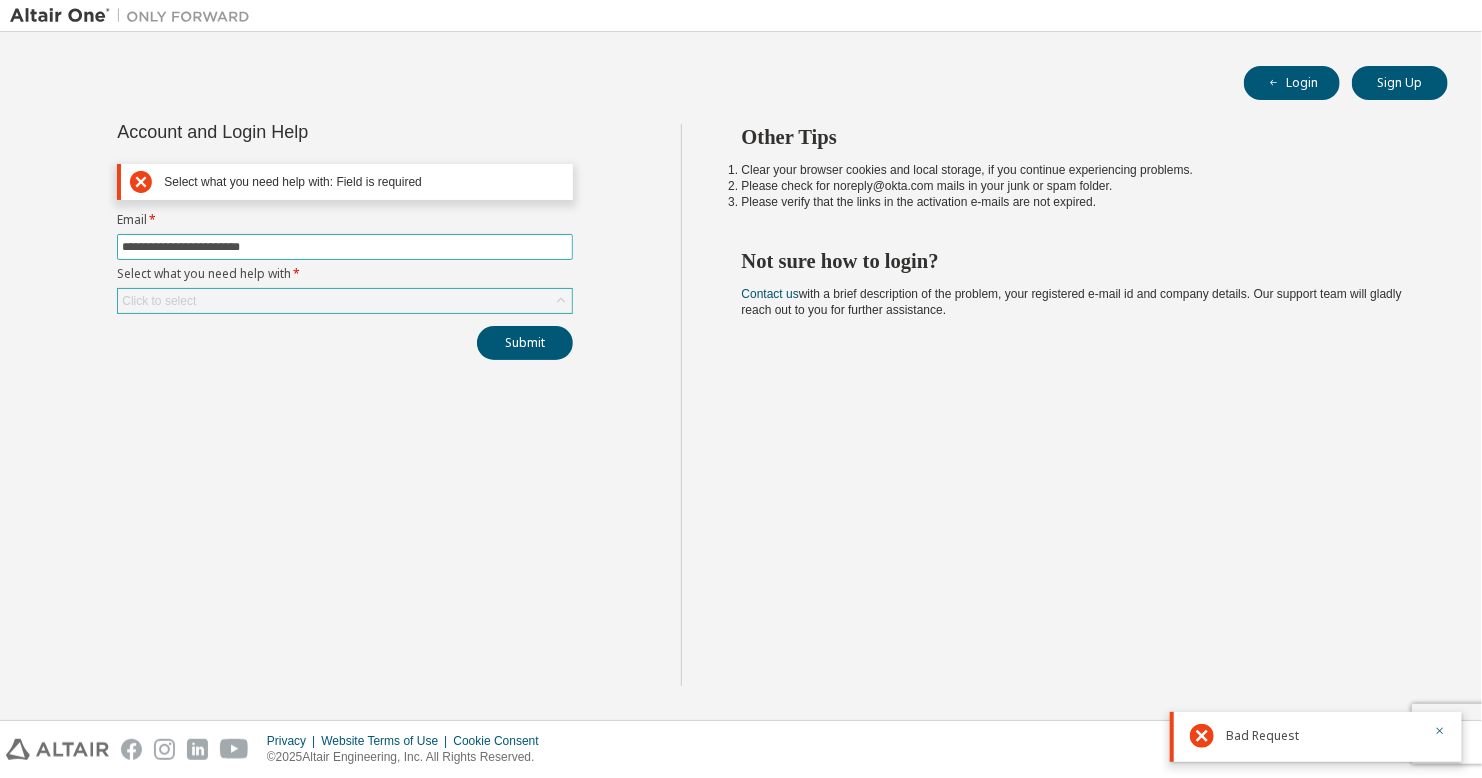 click on "**********" at bounding box center [345, 247] 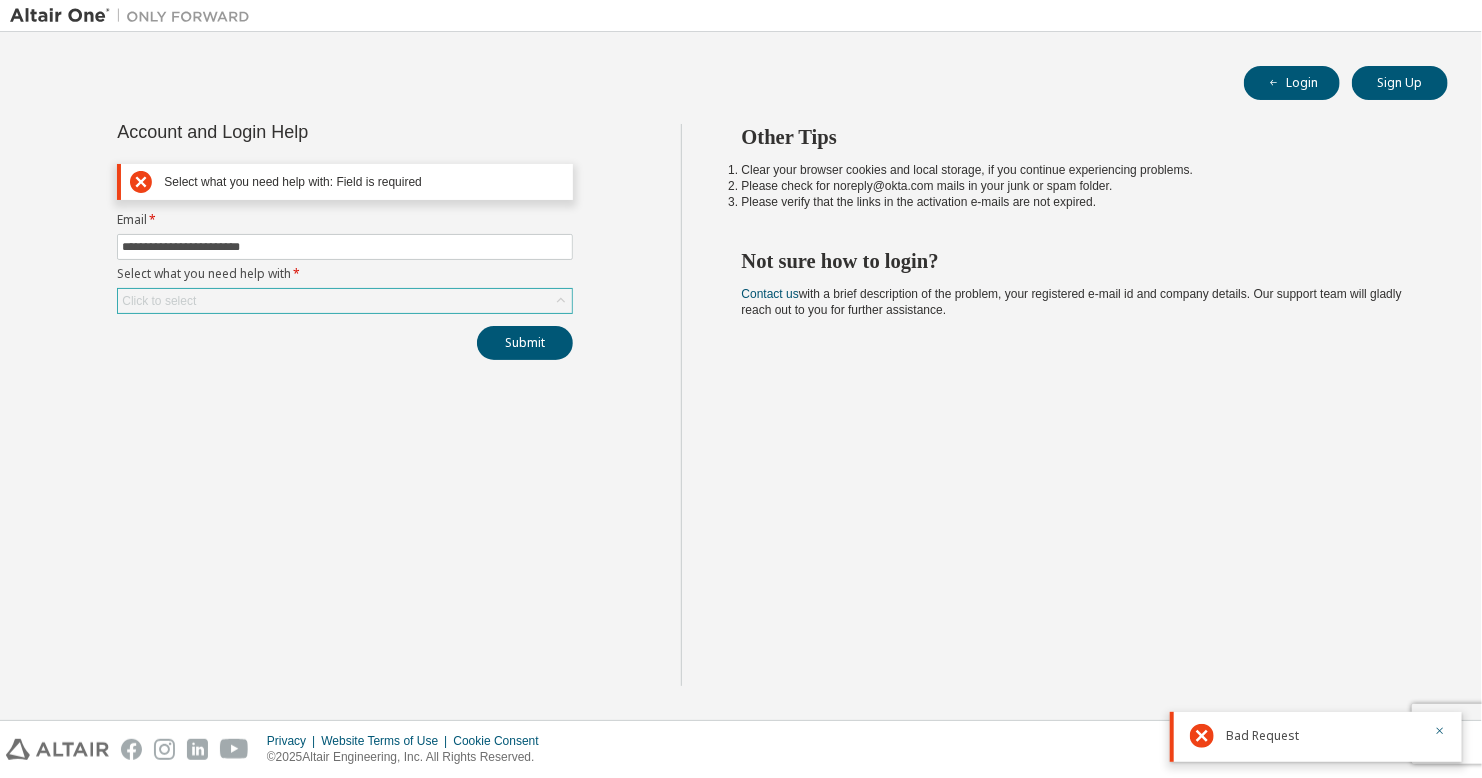 click on "Click to select" at bounding box center (345, 301) 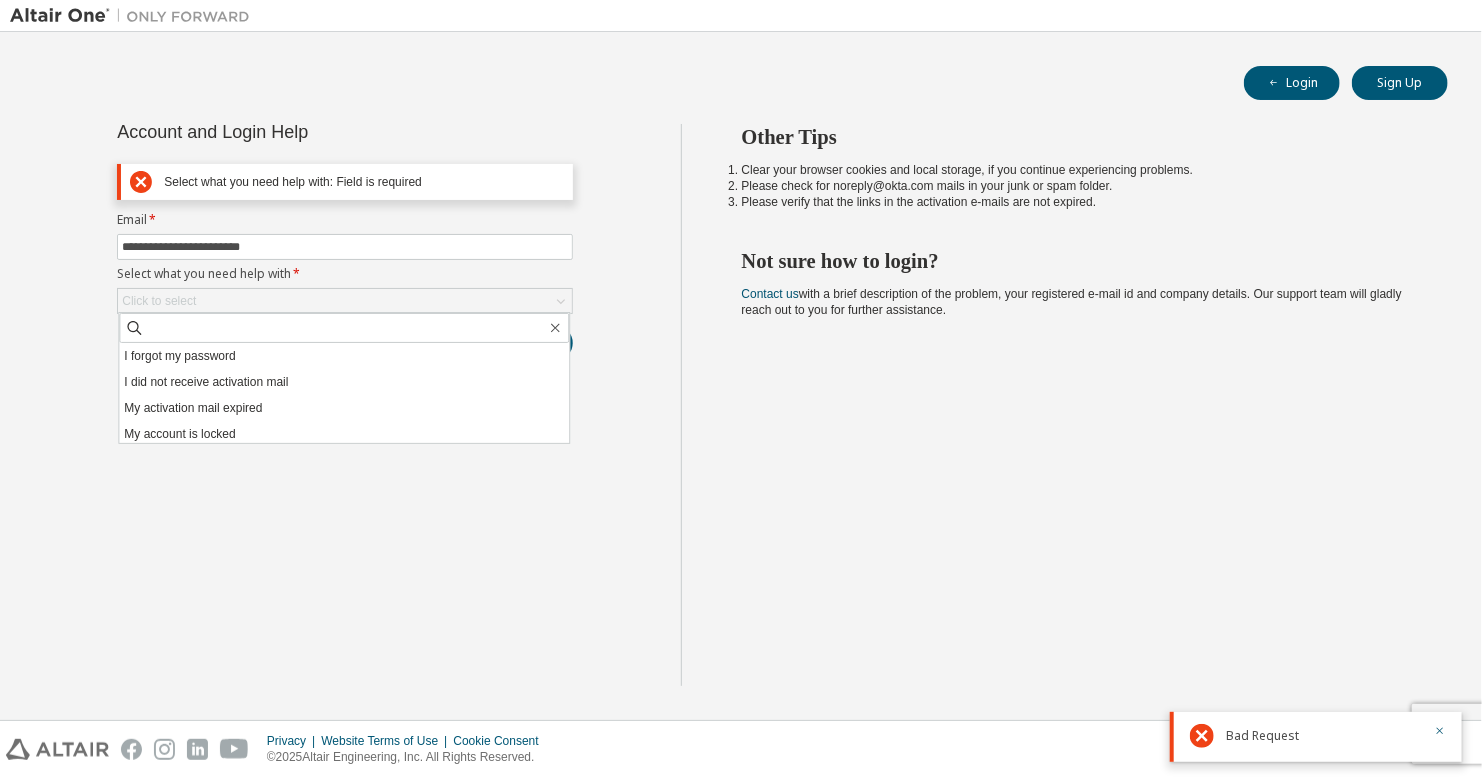 click on "**********" at bounding box center [345, 405] 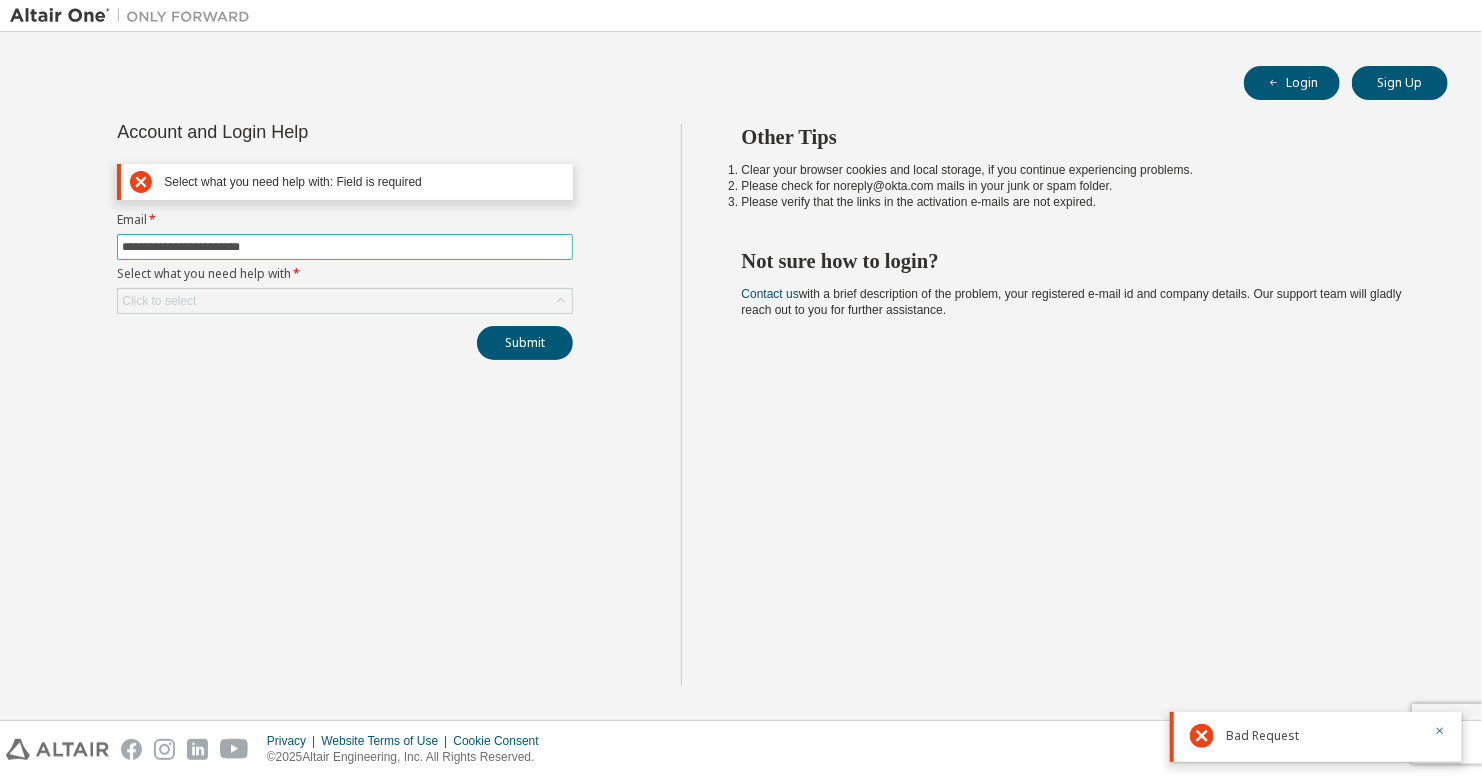 click on "**********" at bounding box center [345, 247] 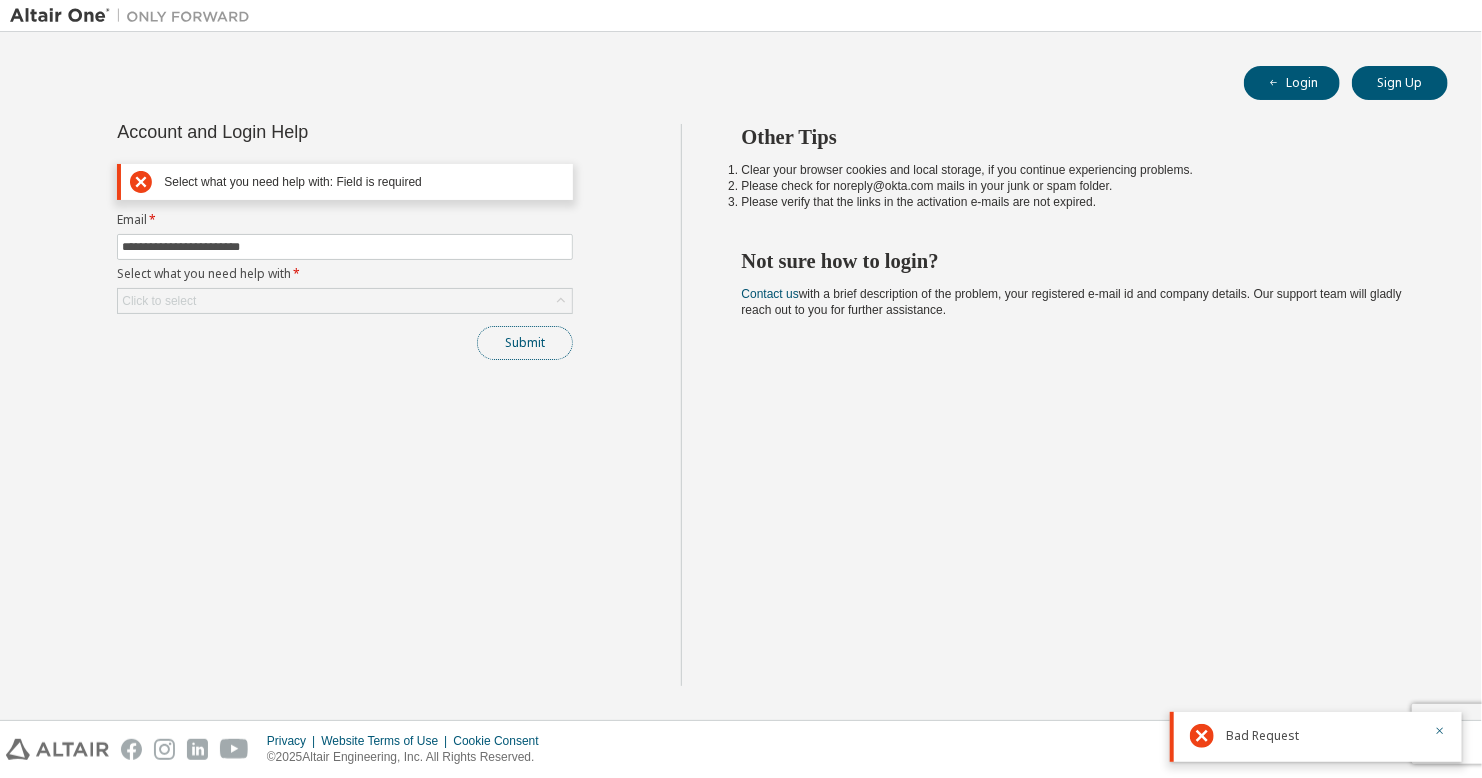 click on "Submit" at bounding box center [525, 343] 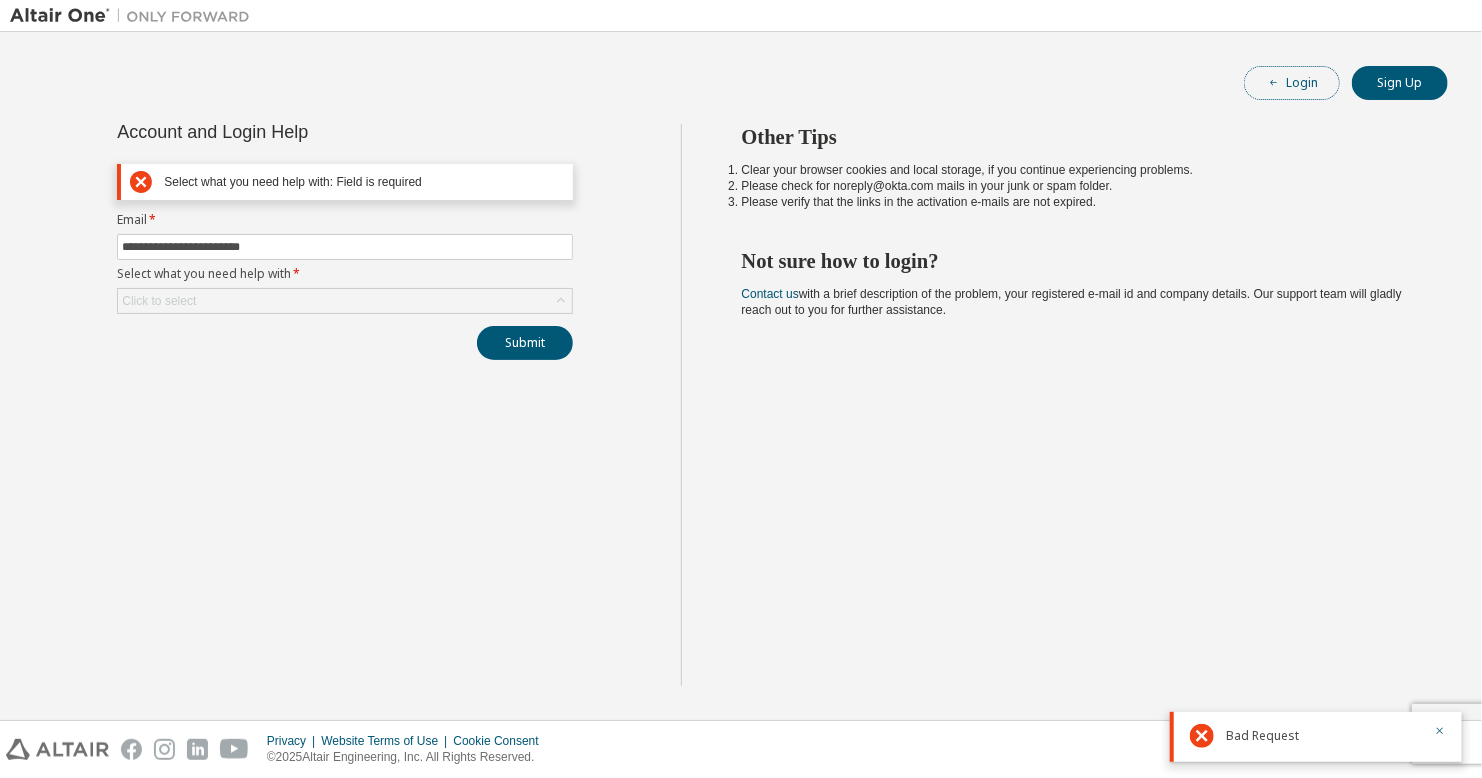 click on "Login" at bounding box center [1292, 83] 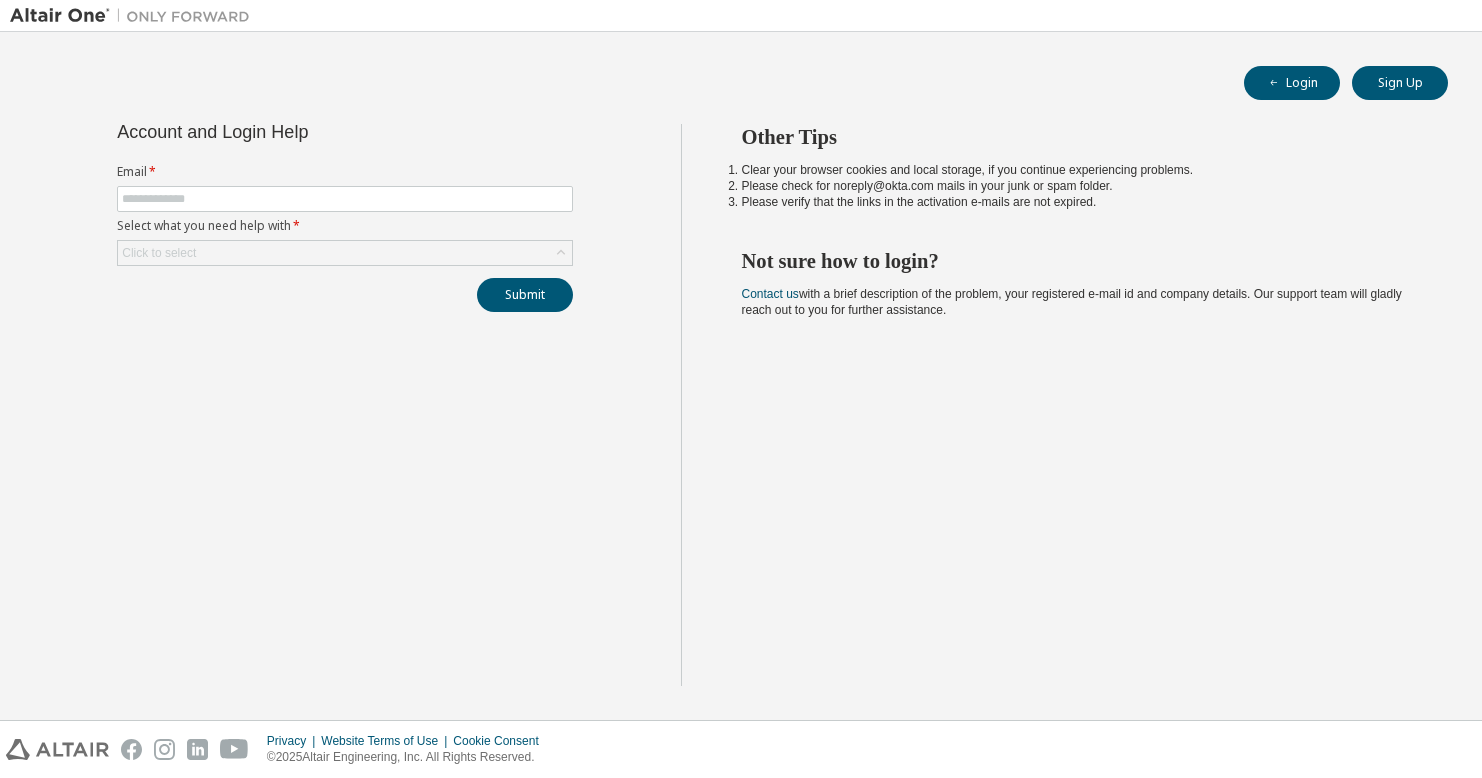 click at bounding box center [345, 199] 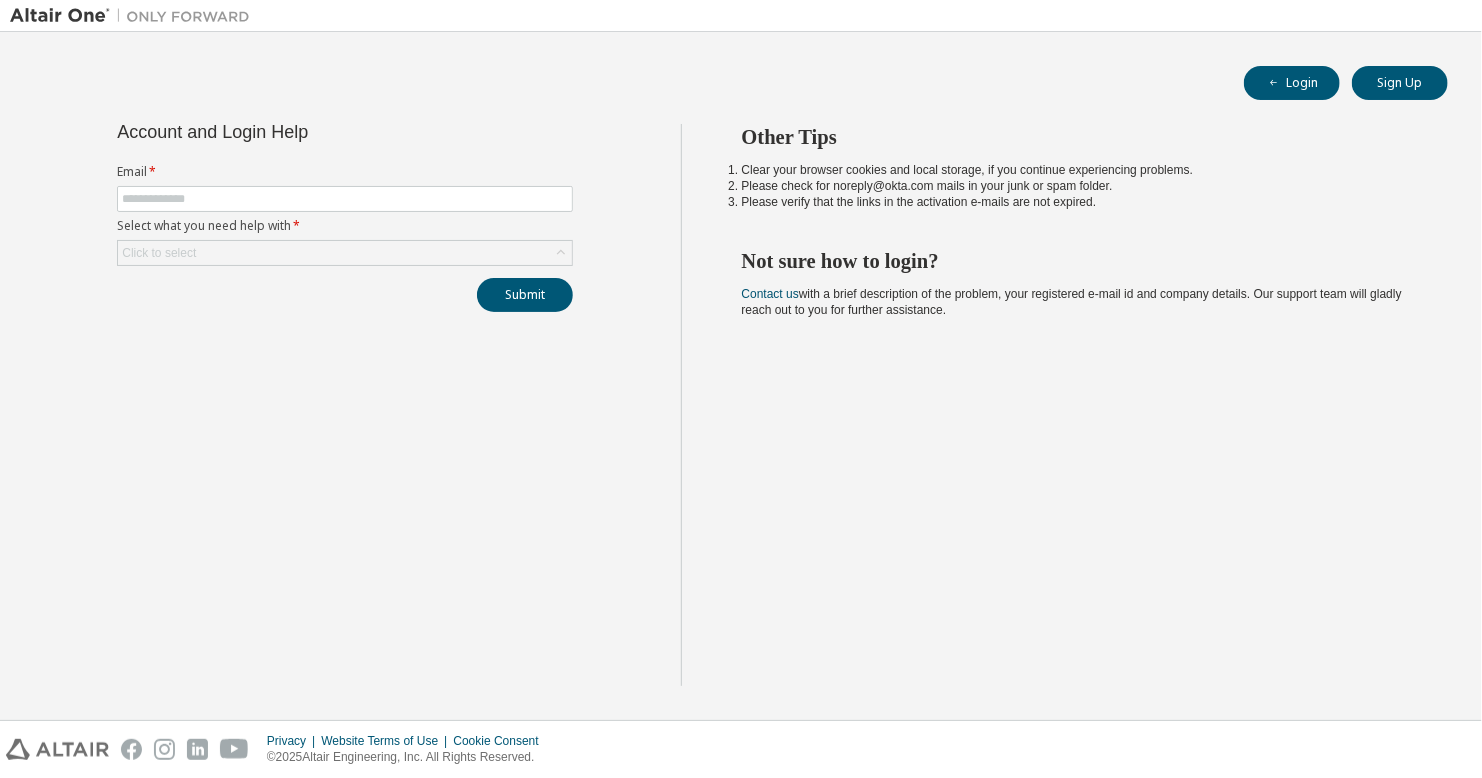 scroll, scrollTop: 0, scrollLeft: 0, axis: both 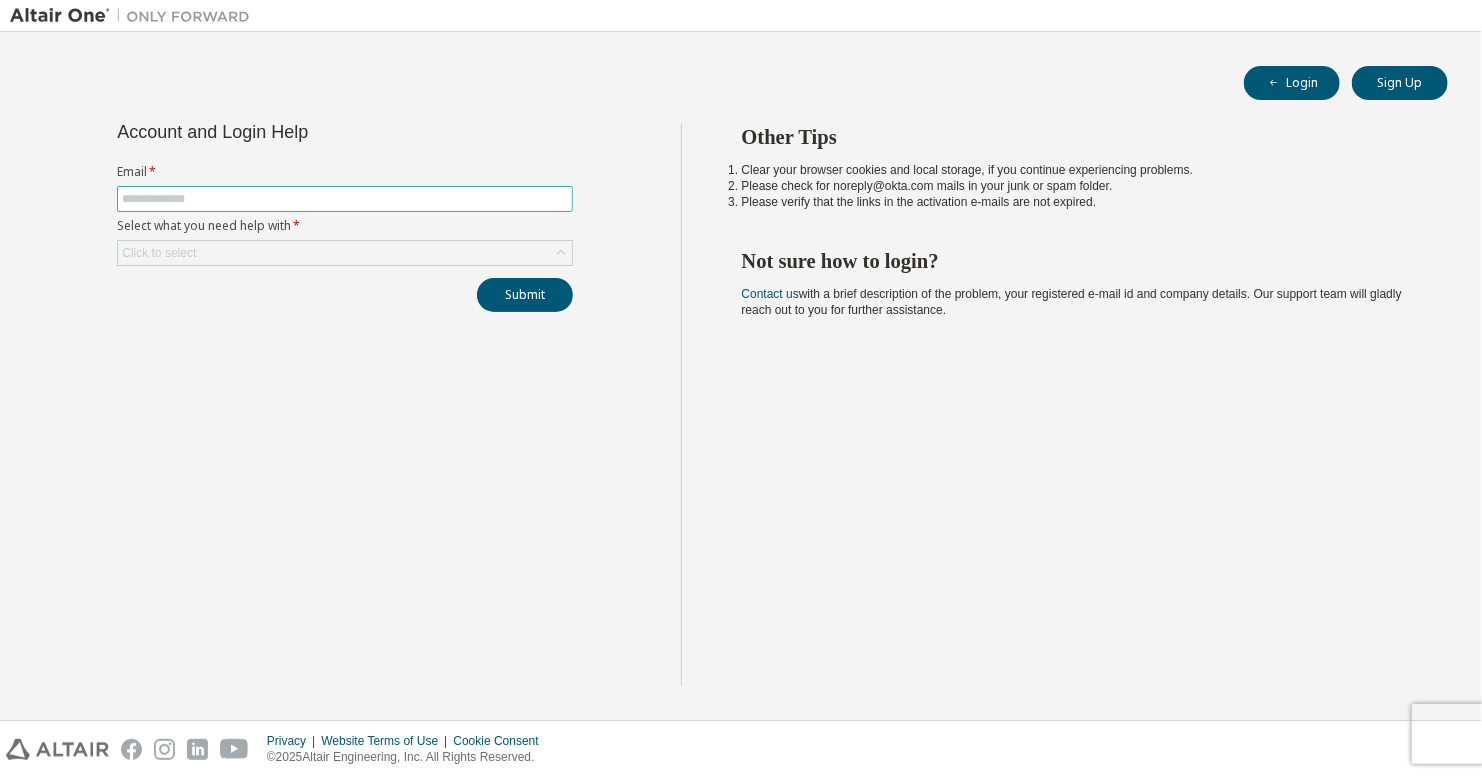 type on "**********" 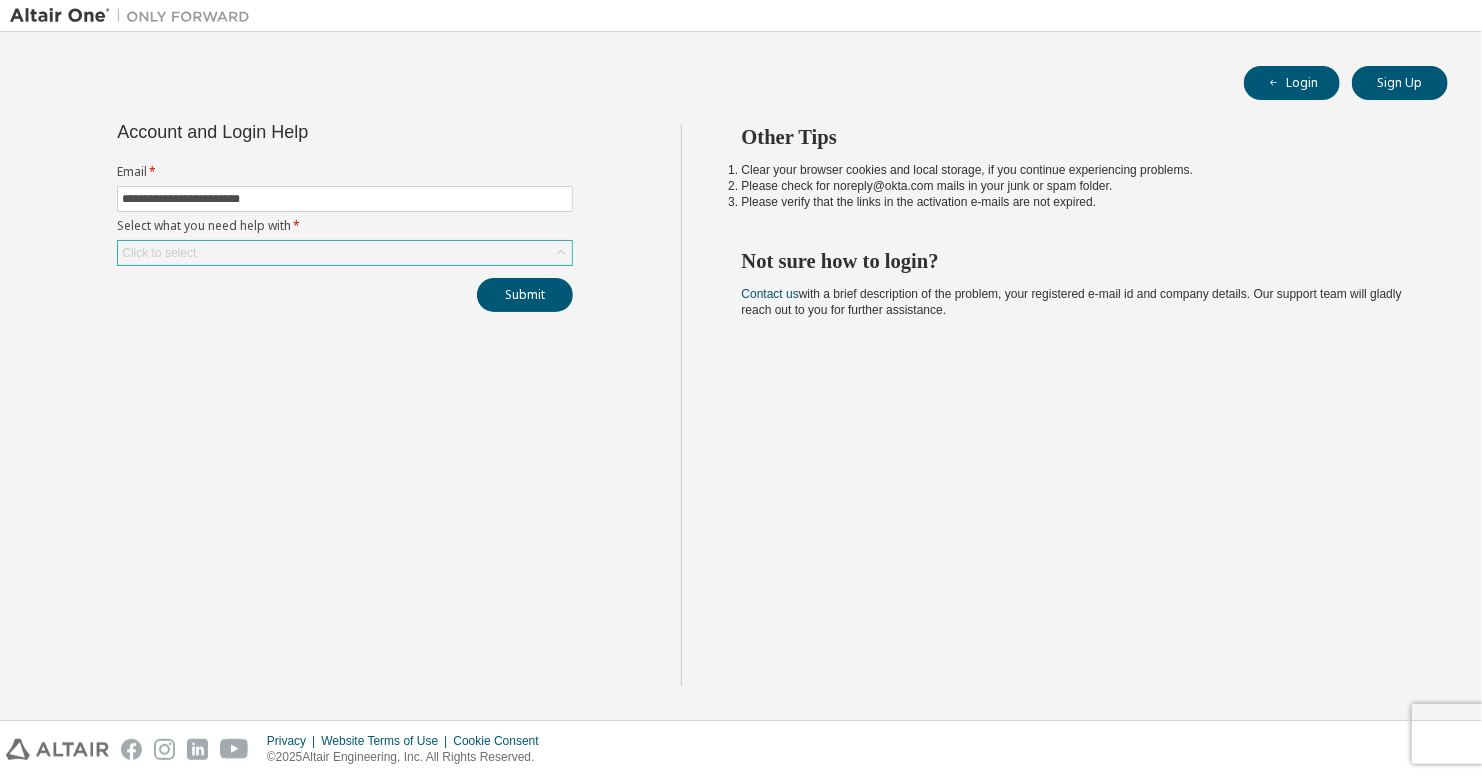 click on "Click to select" at bounding box center (345, 253) 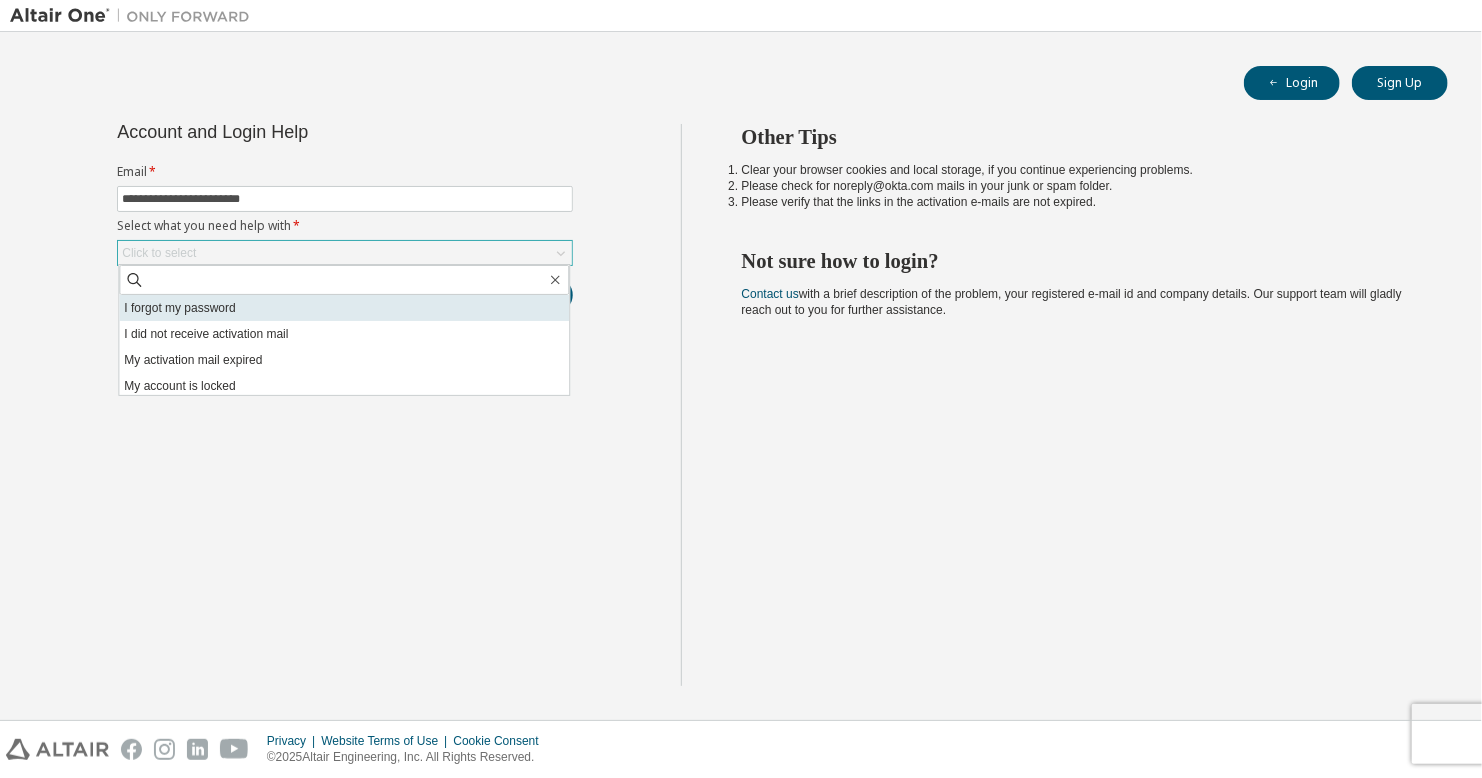 click on "I forgot my password" at bounding box center (344, 308) 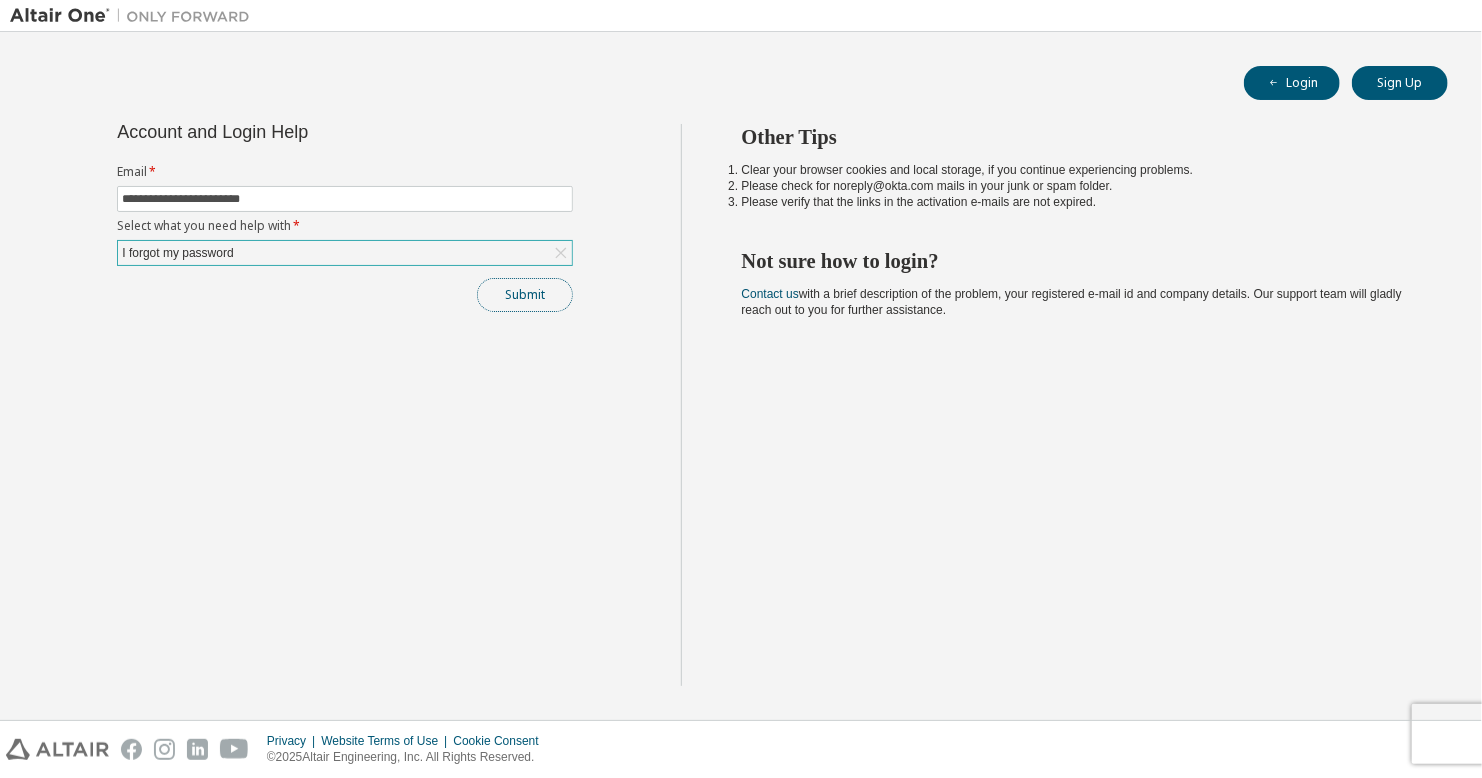 click on "Submit" at bounding box center (525, 295) 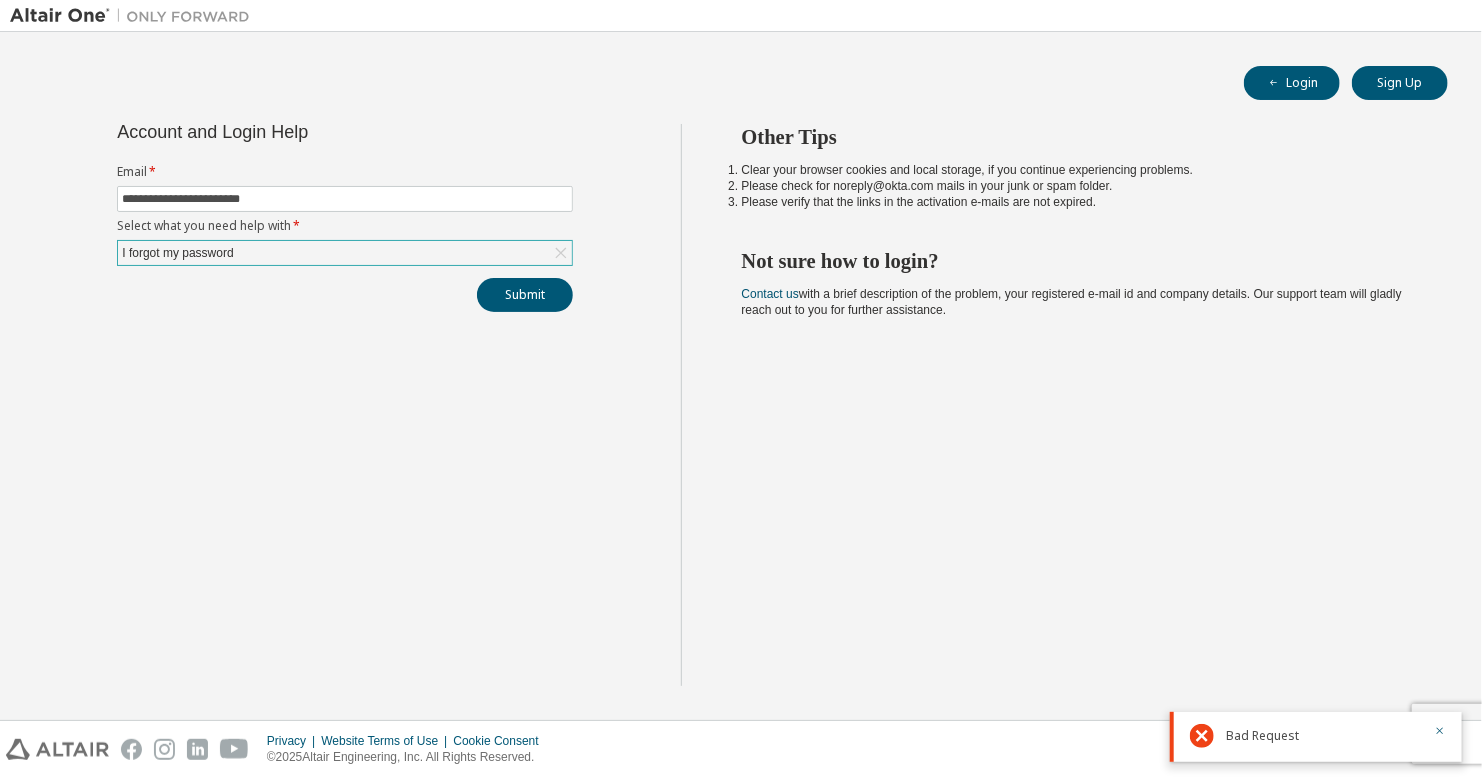 click on "Bad Request" at bounding box center (1262, 736) 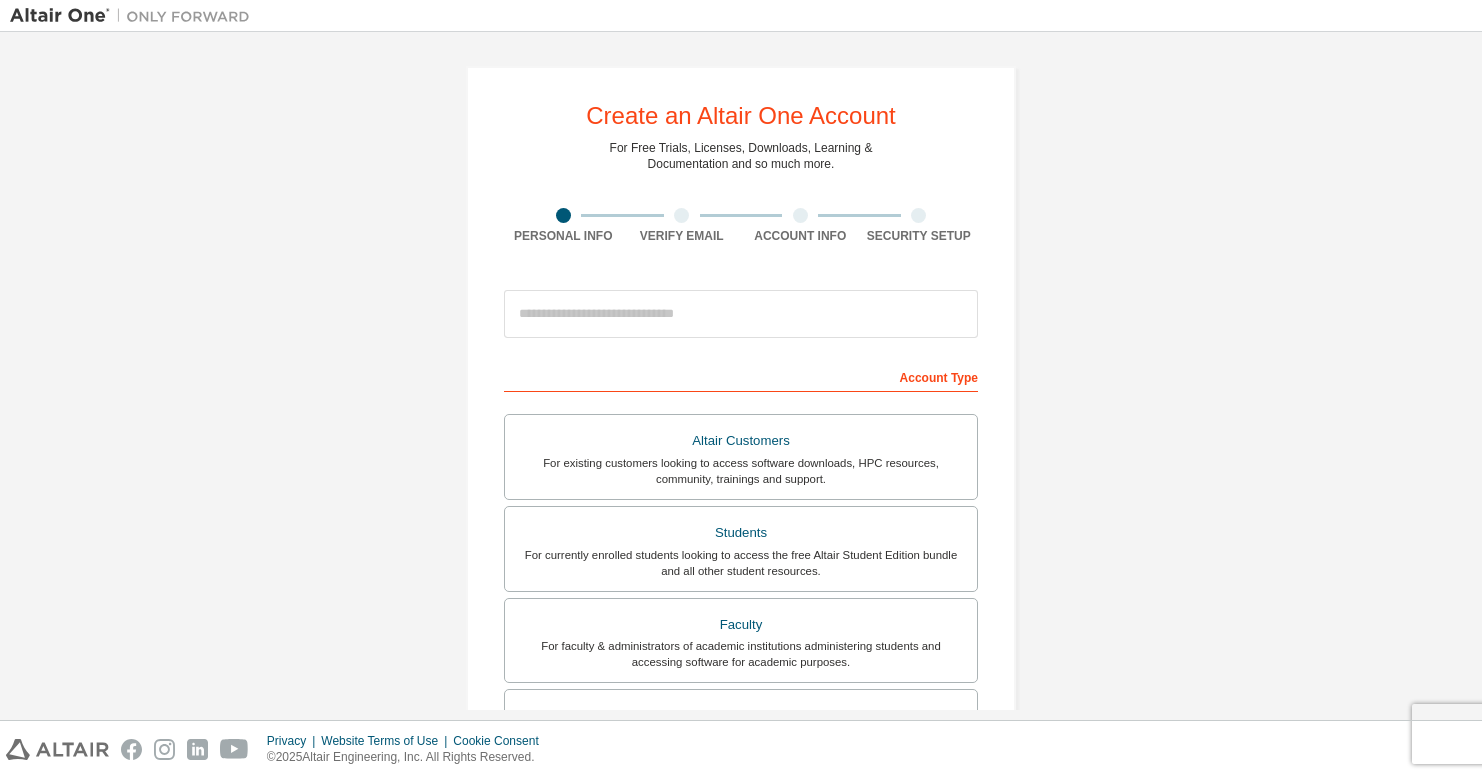 scroll, scrollTop: 0, scrollLeft: 0, axis: both 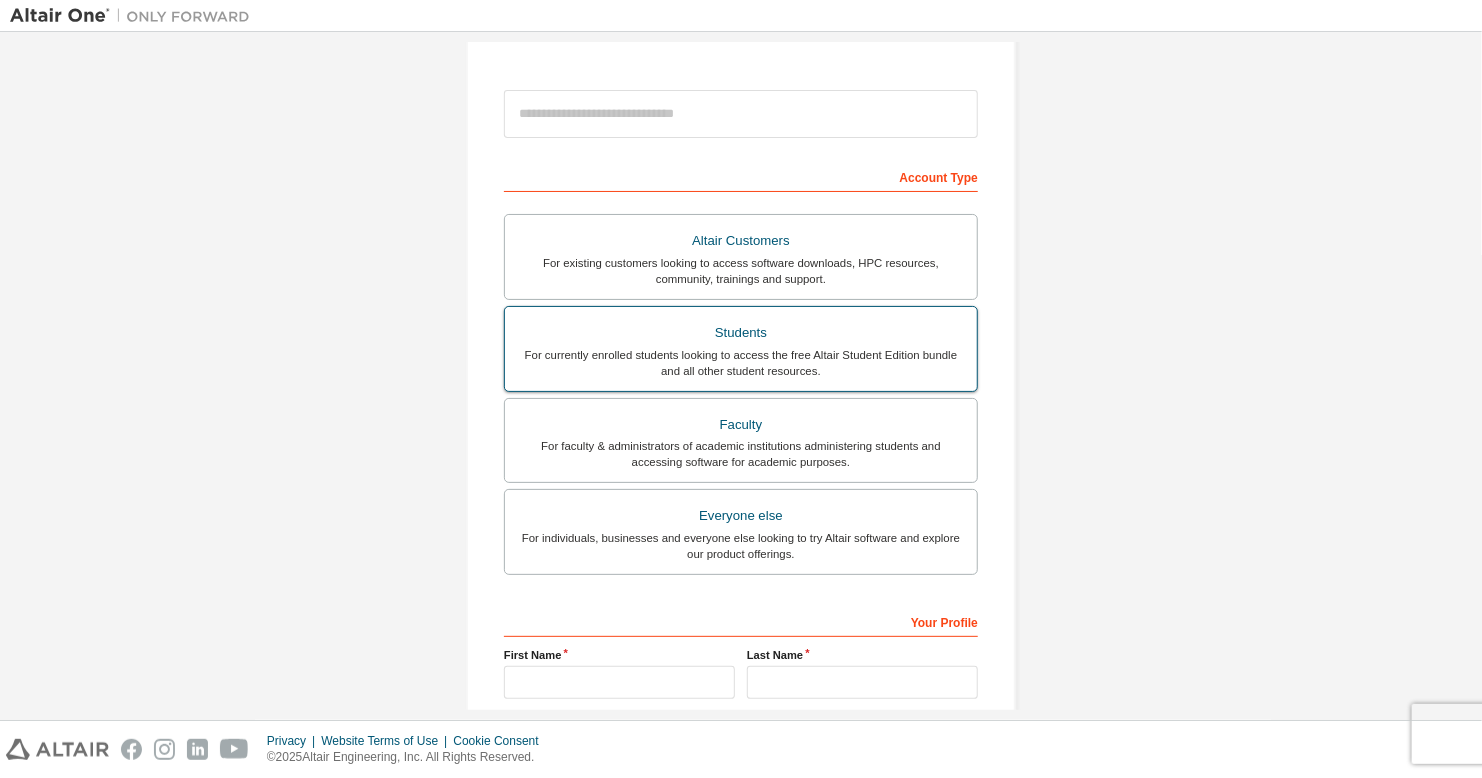click on "Students" at bounding box center [741, 333] 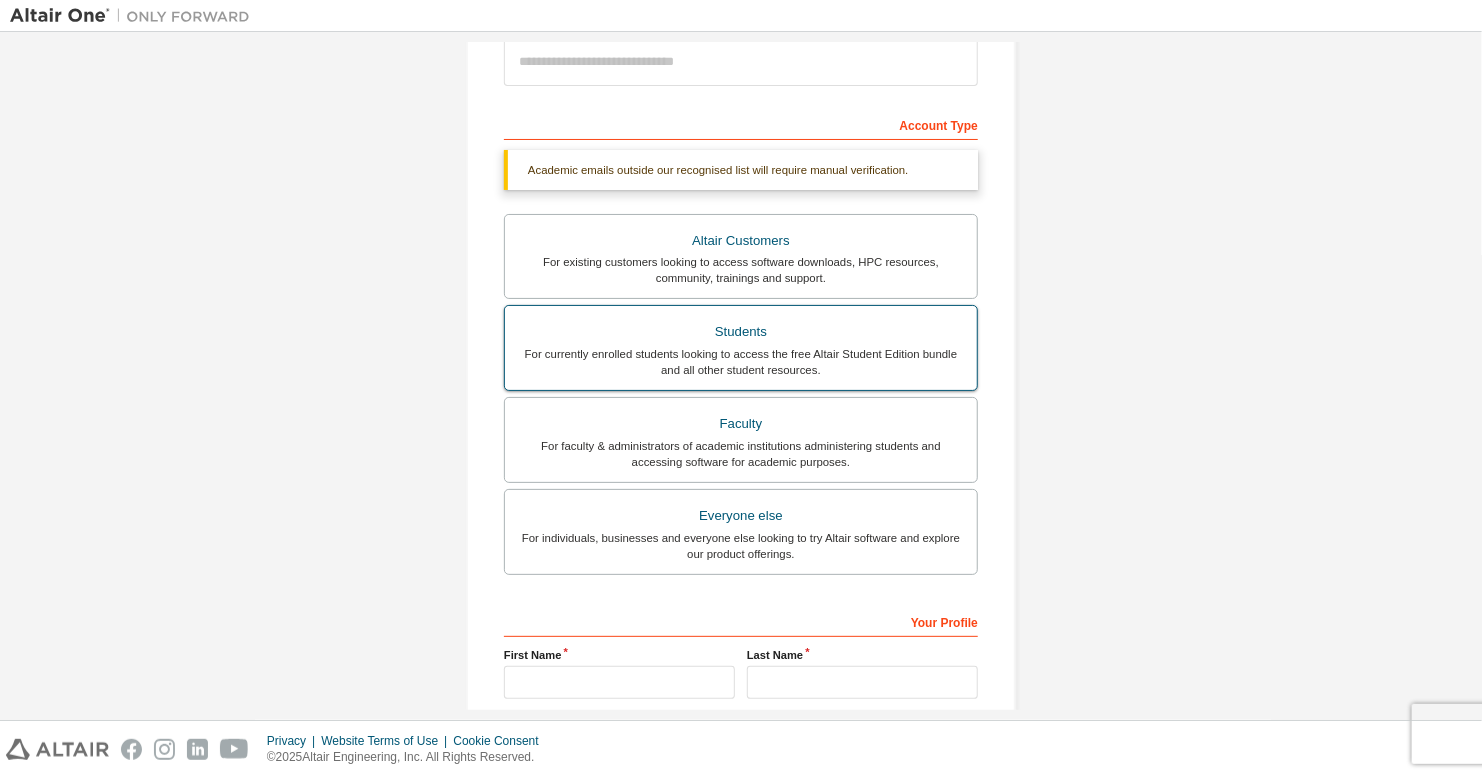 scroll, scrollTop: 438, scrollLeft: 0, axis: vertical 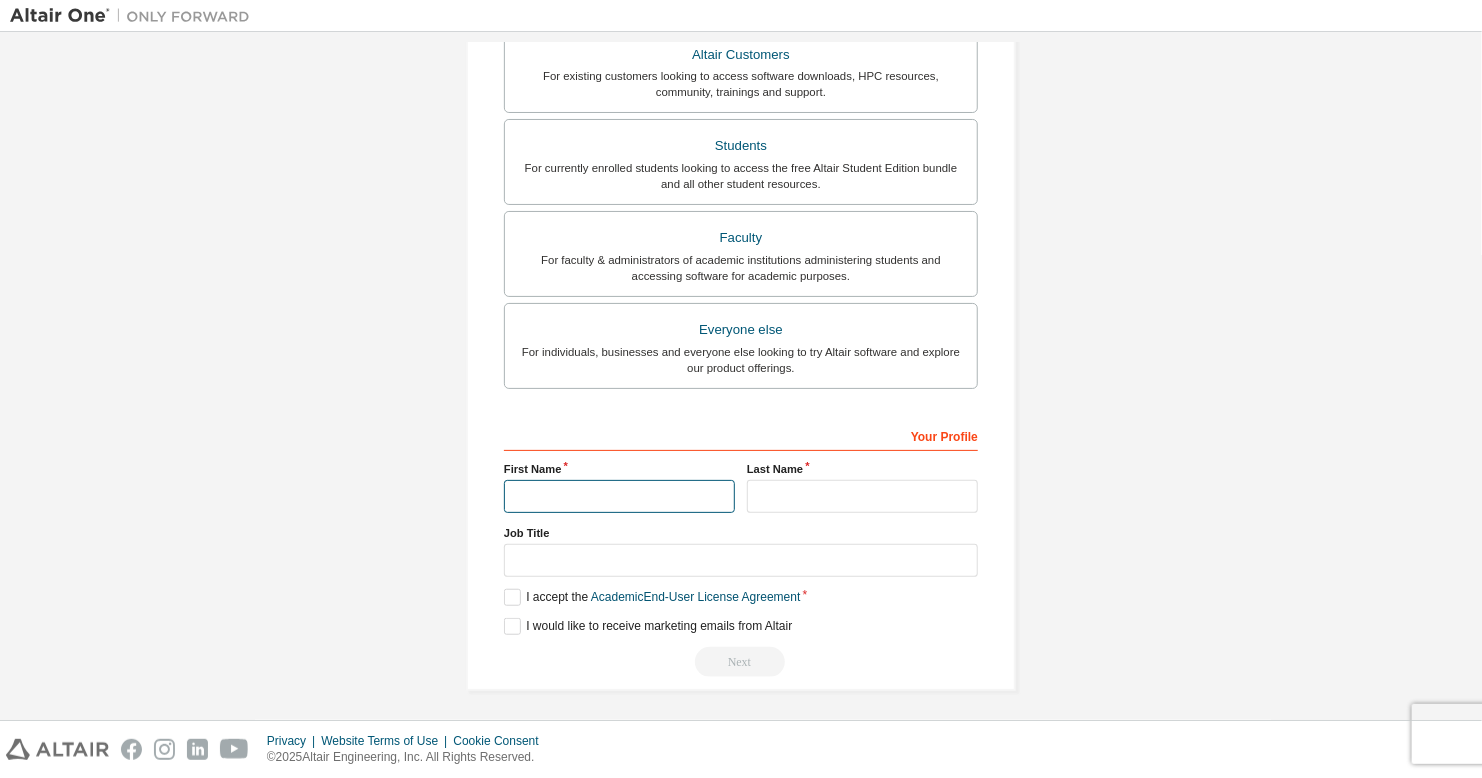click at bounding box center [619, 496] 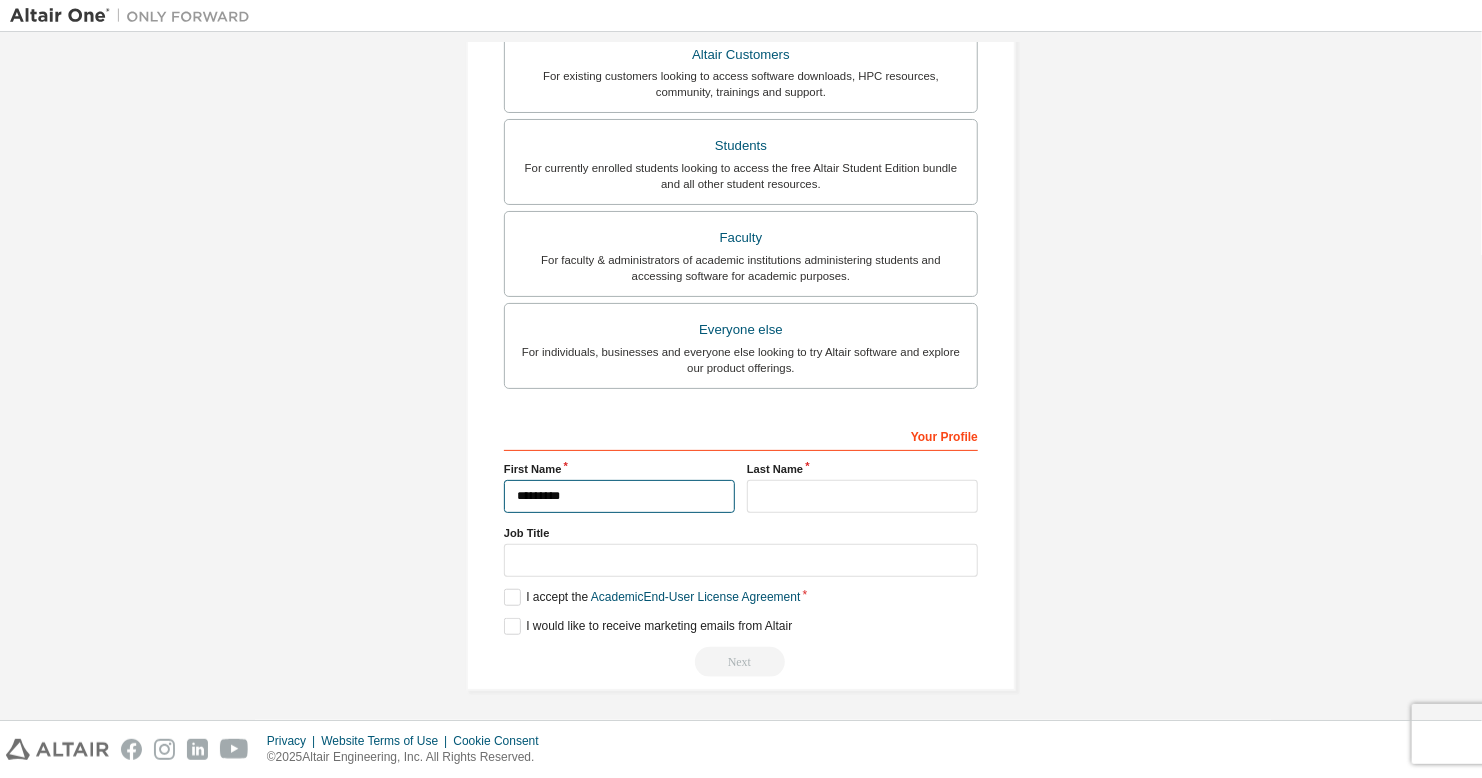 type on "*********" 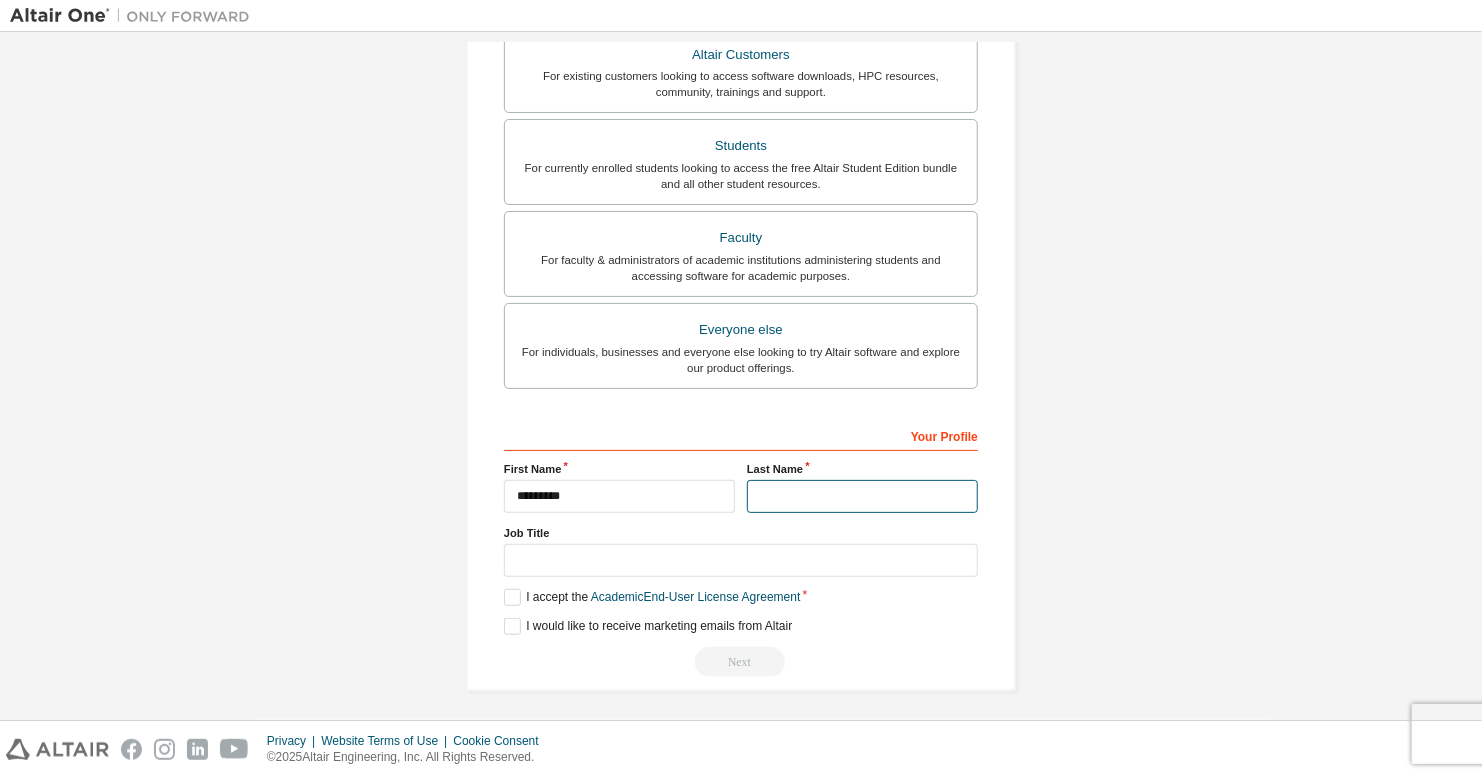 click at bounding box center (862, 496) 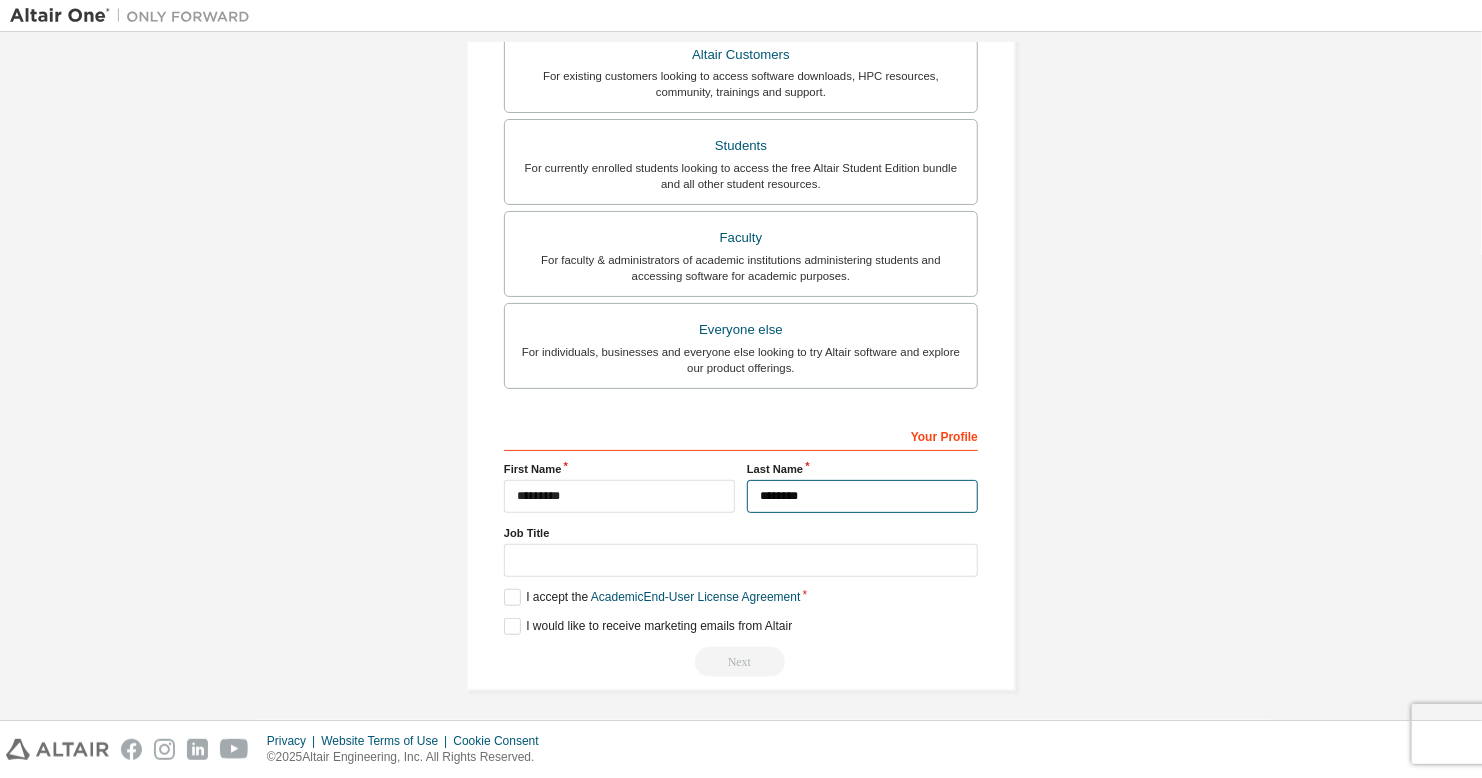 type on "********" 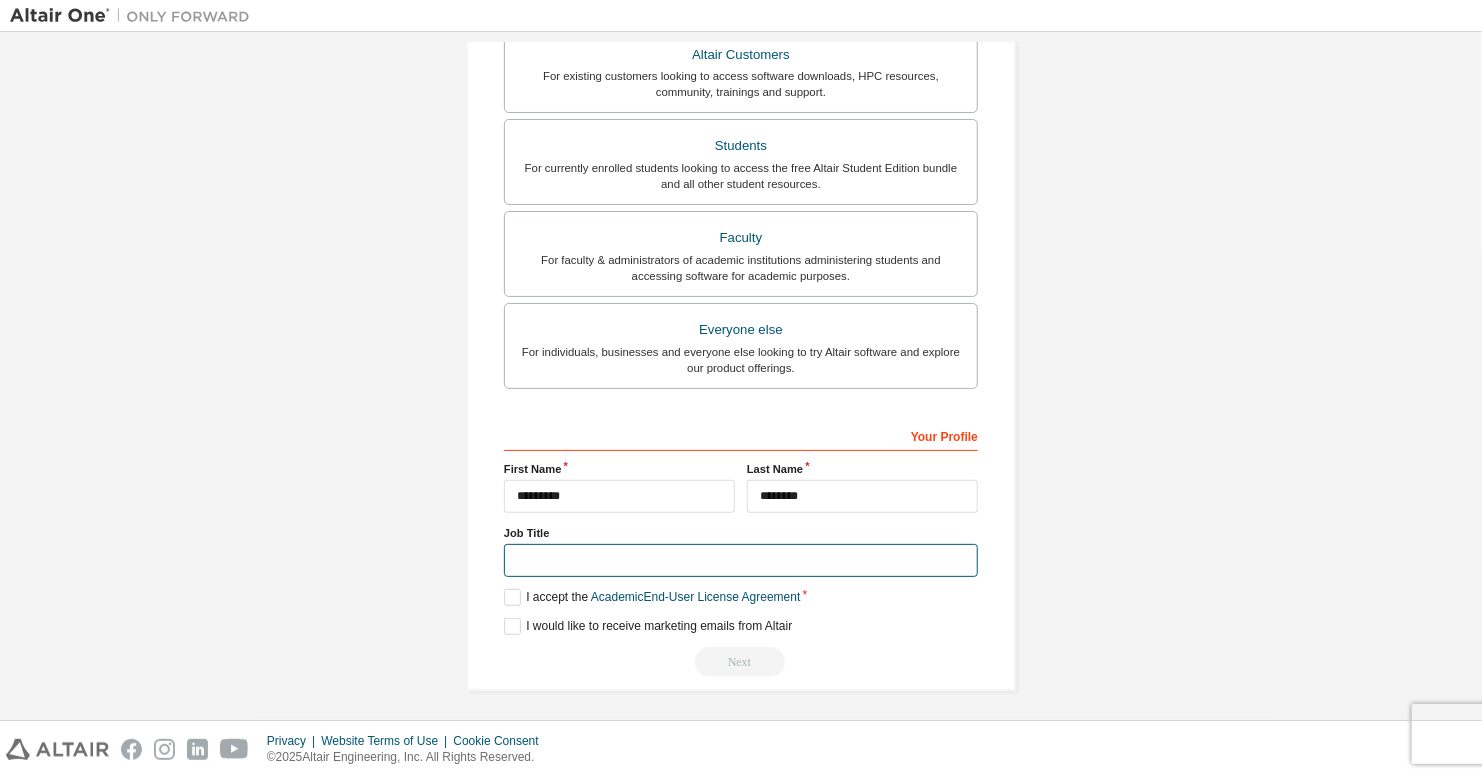 click at bounding box center [741, 560] 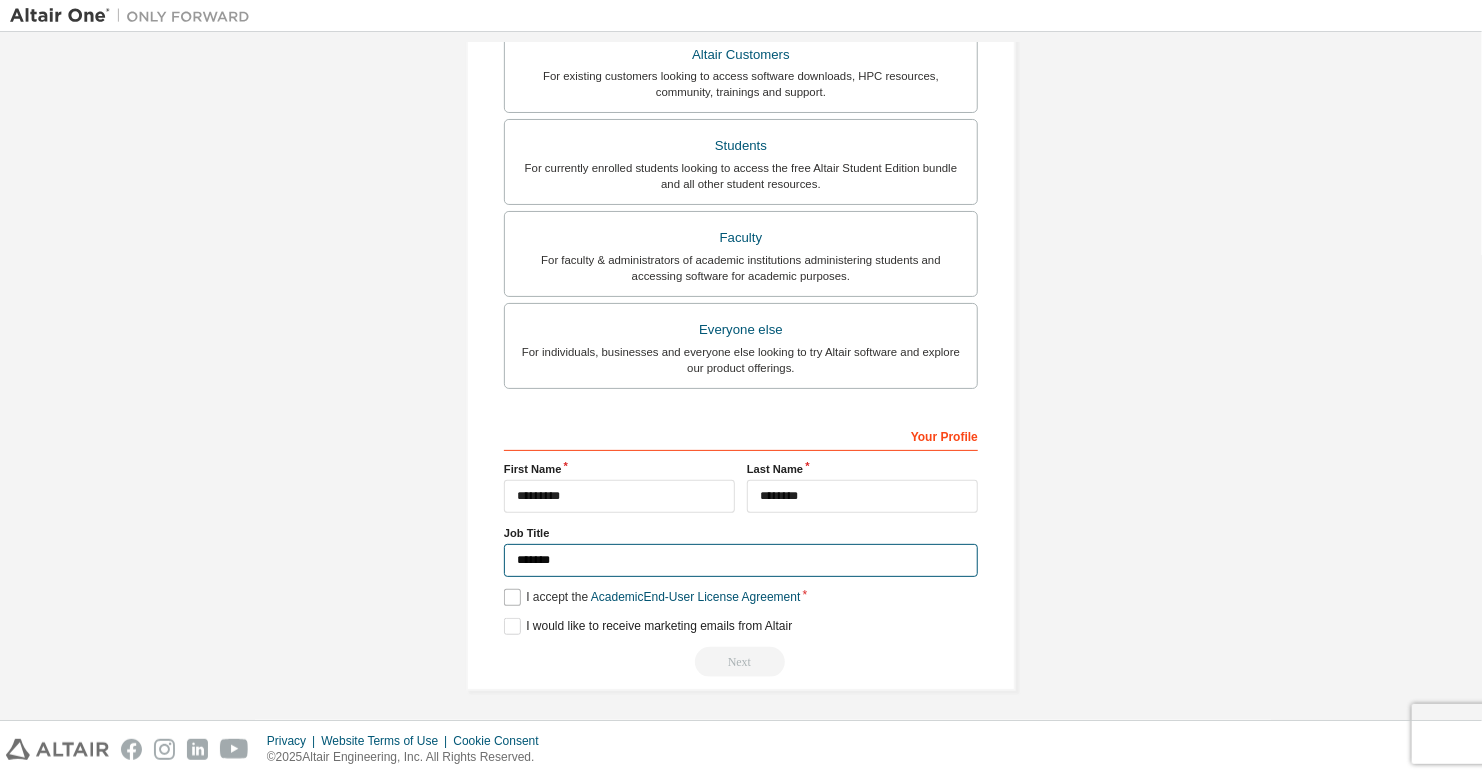 type on "*******" 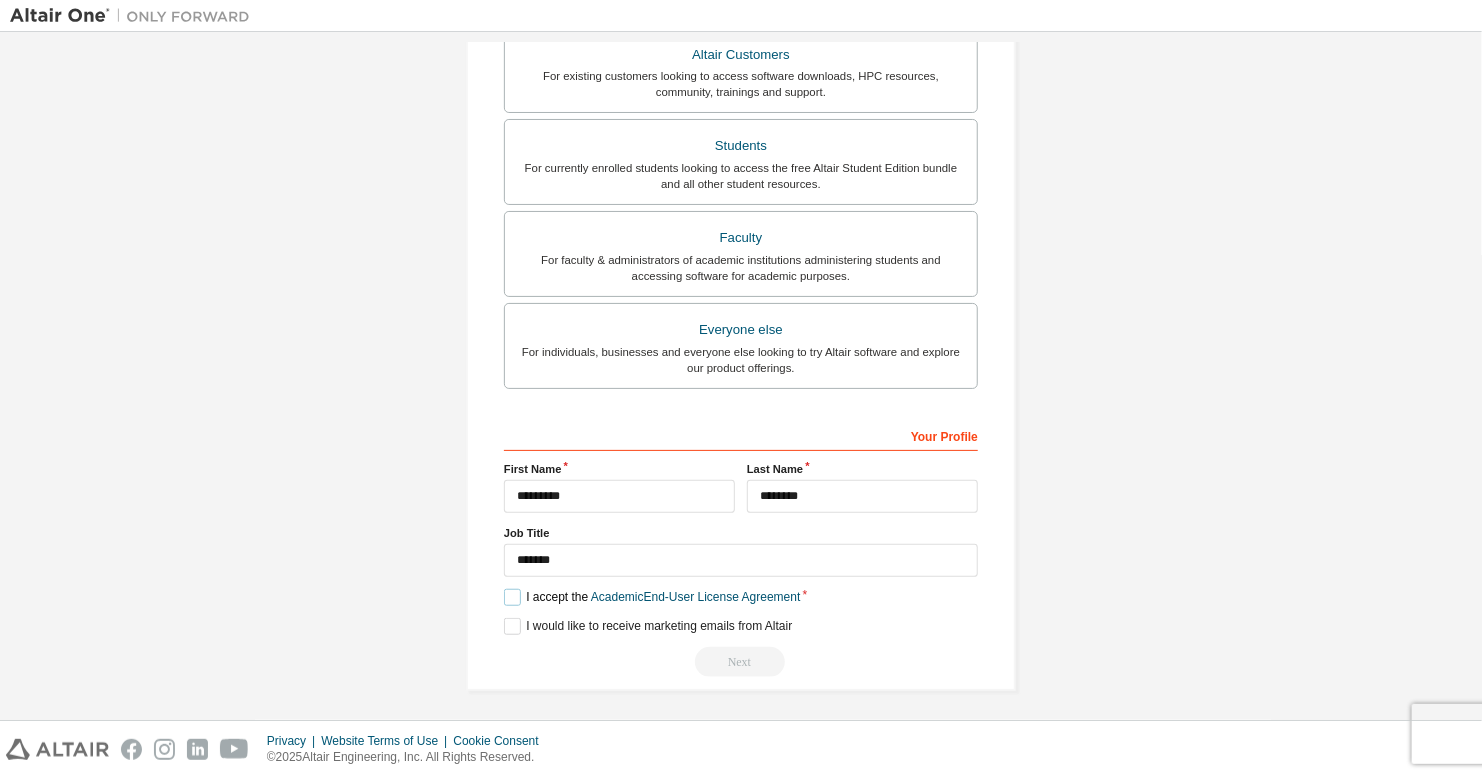 click on "I accept the   Academic   End-User License Agreement" at bounding box center [652, 597] 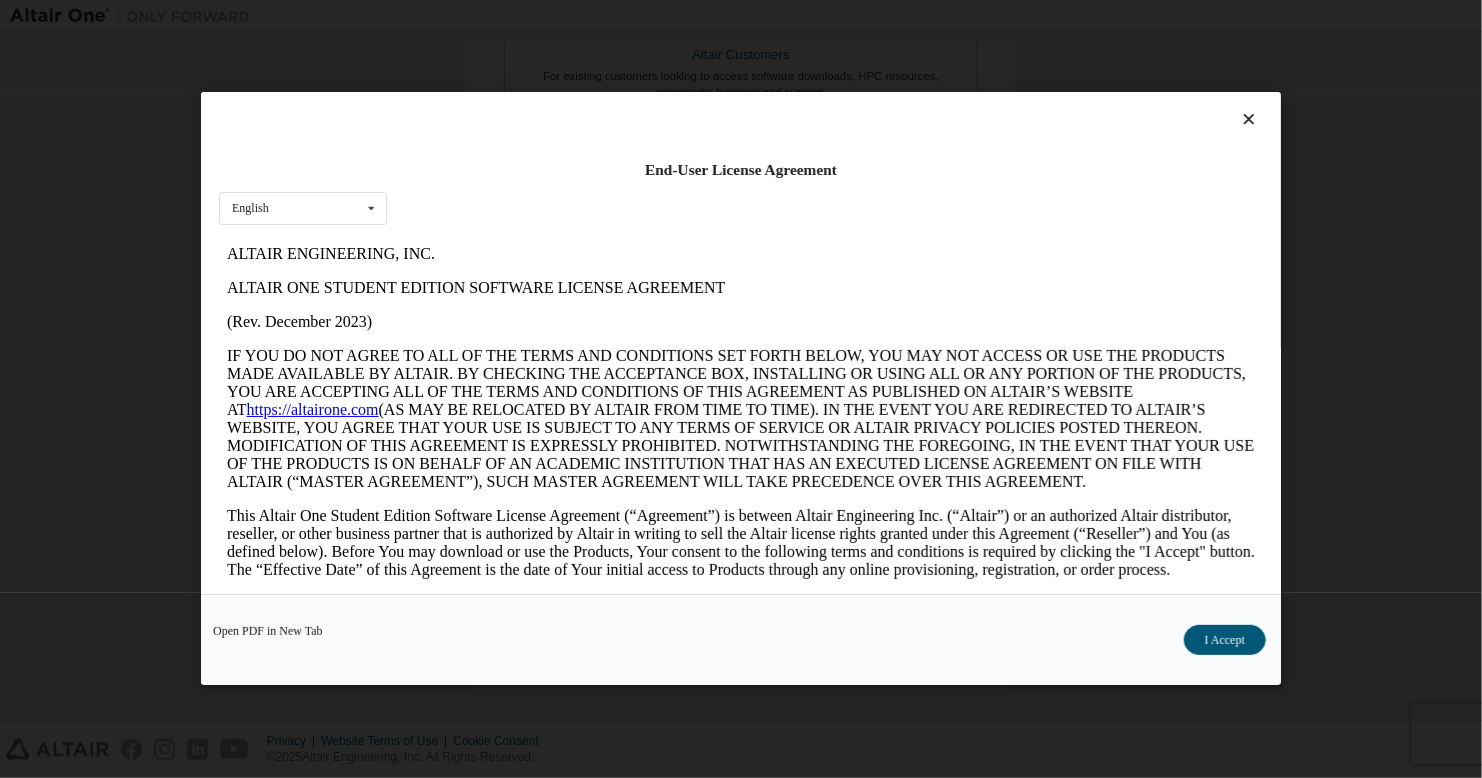 scroll, scrollTop: 0, scrollLeft: 0, axis: both 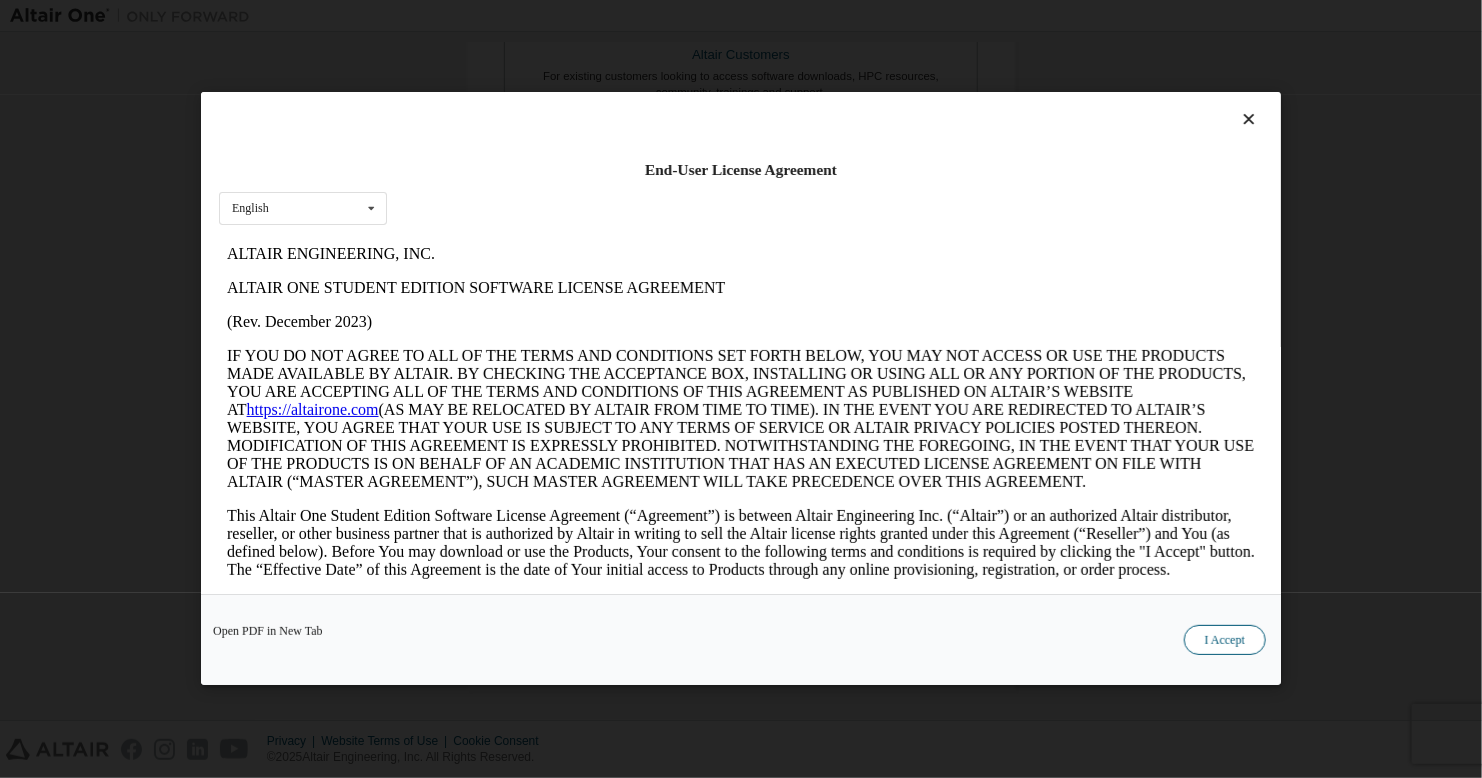 click on "I Accept" at bounding box center [1225, 641] 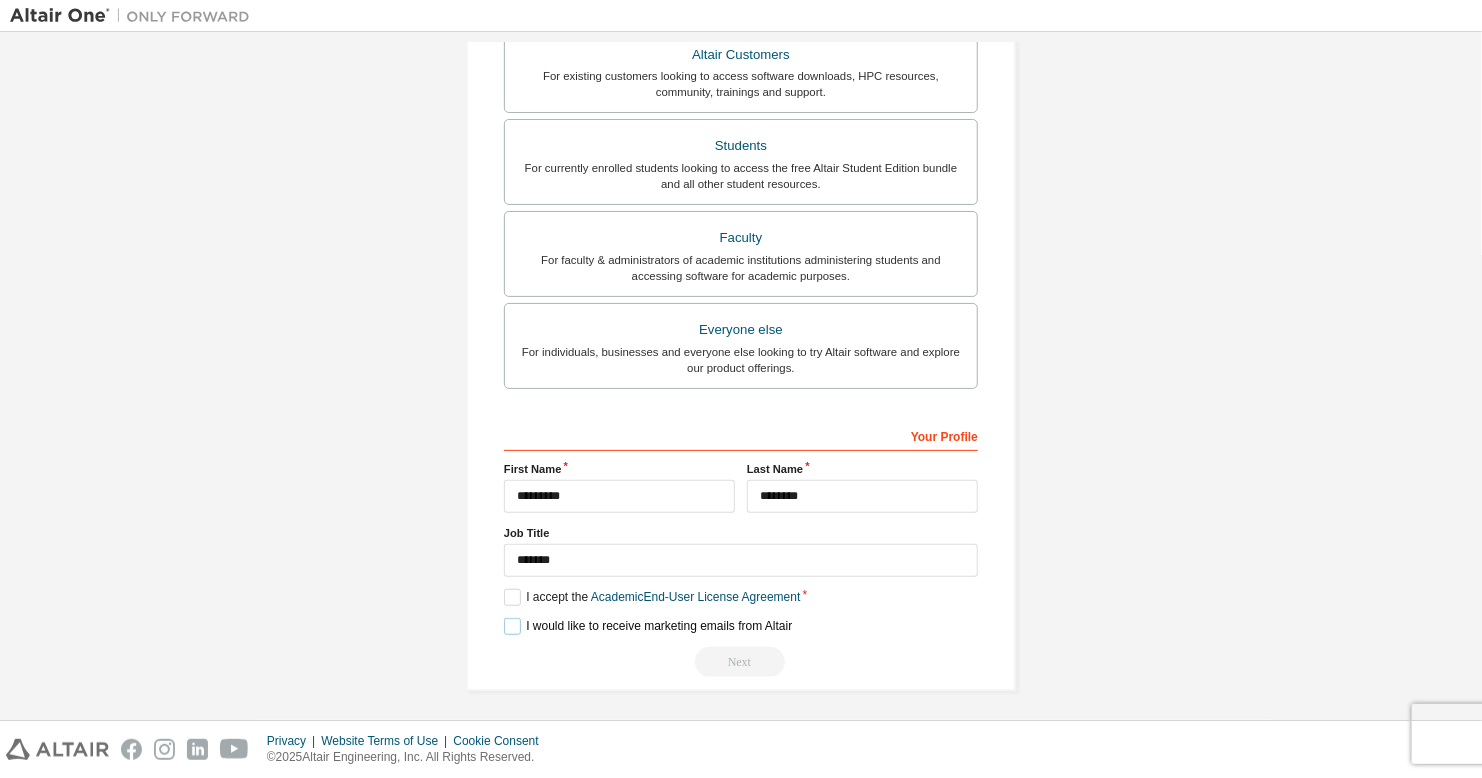 click on "I would like to receive marketing emails from Altair" at bounding box center (648, 626) 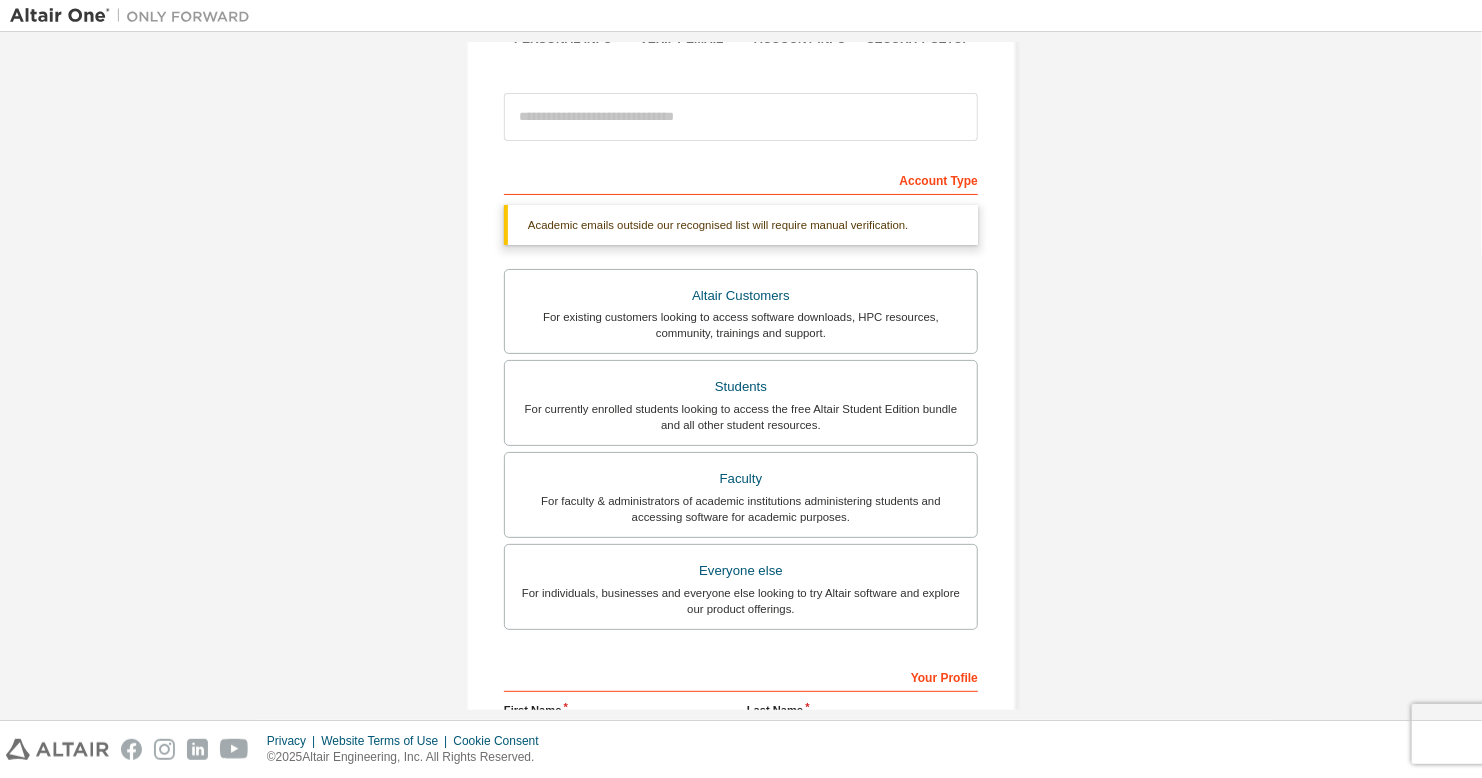 scroll, scrollTop: 38, scrollLeft: 0, axis: vertical 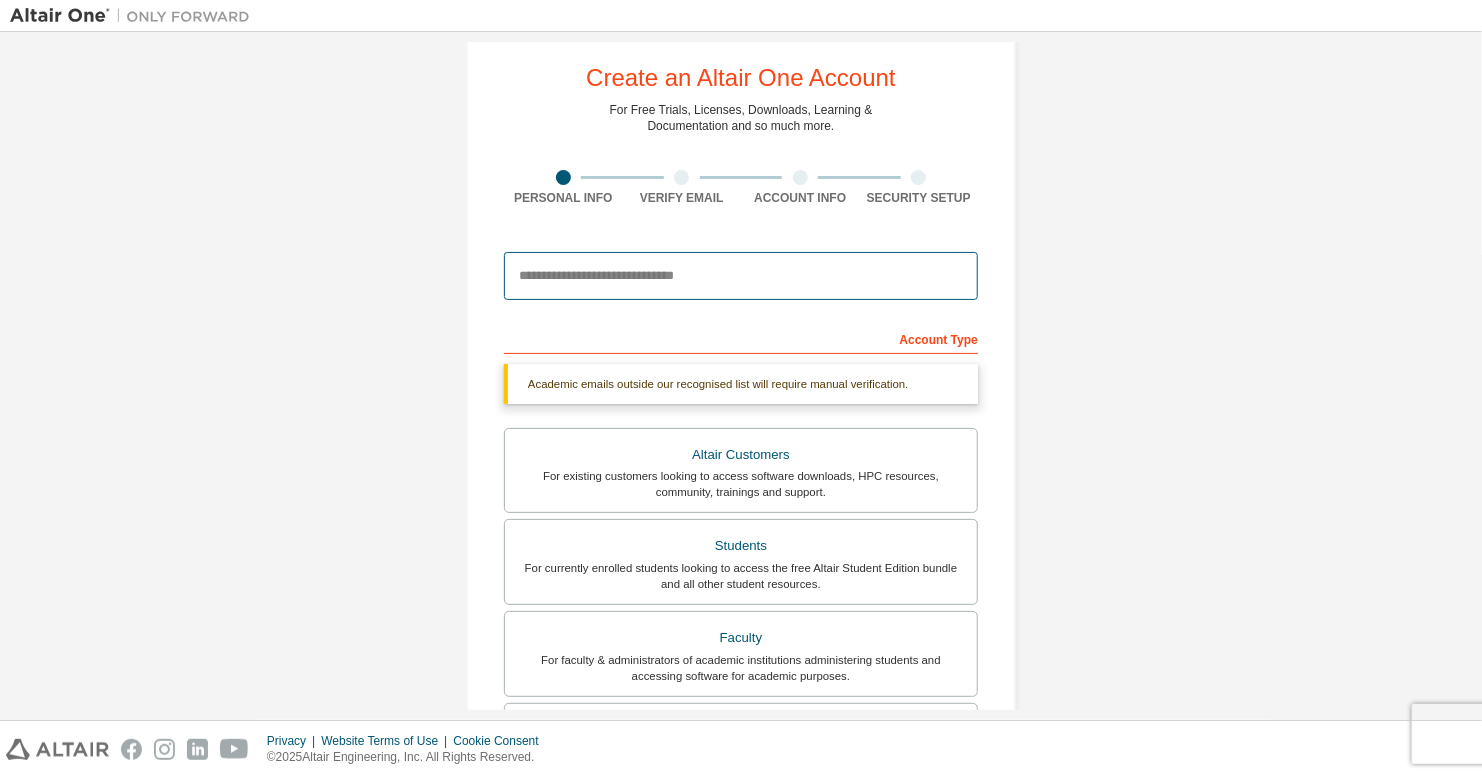 click at bounding box center [741, 276] 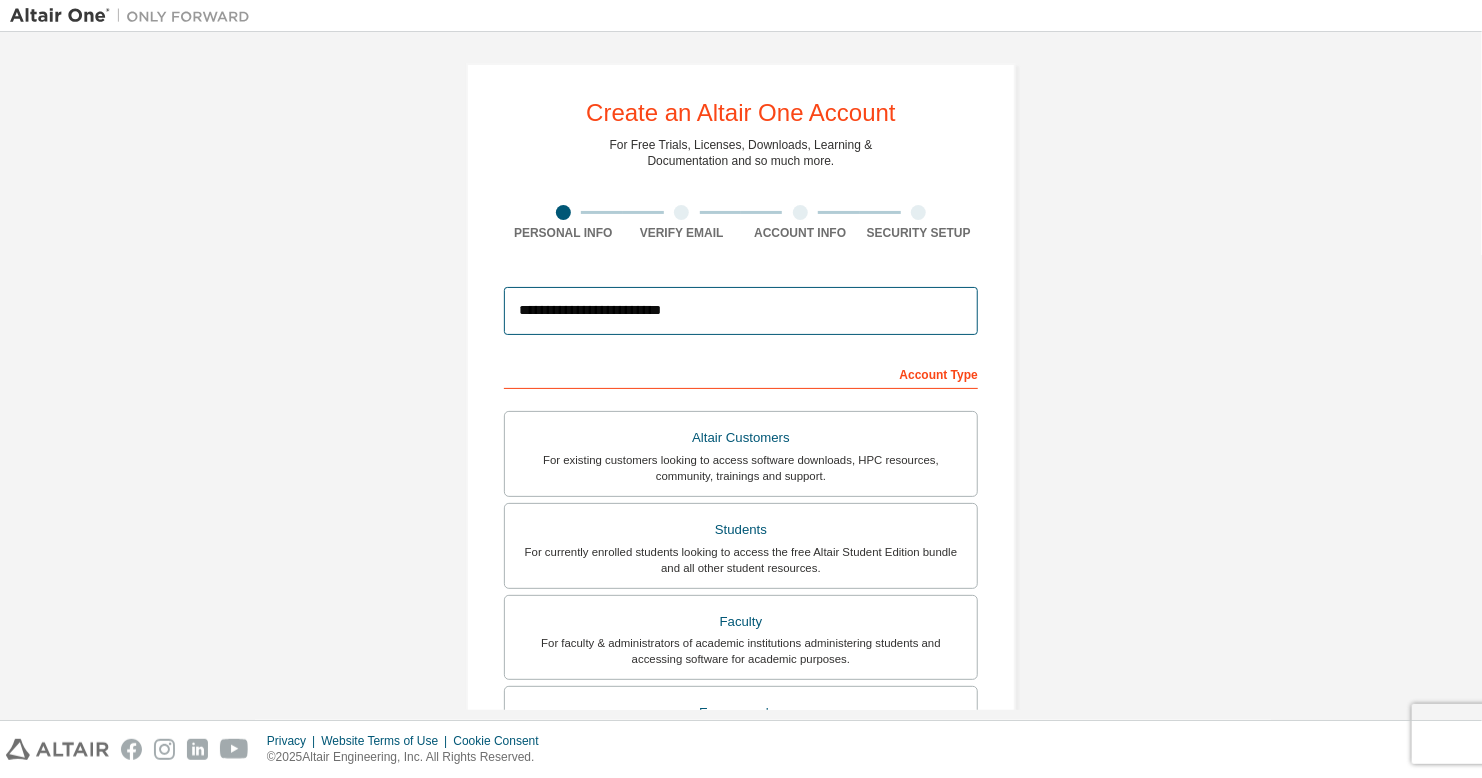 scroll, scrollTop: 0, scrollLeft: 0, axis: both 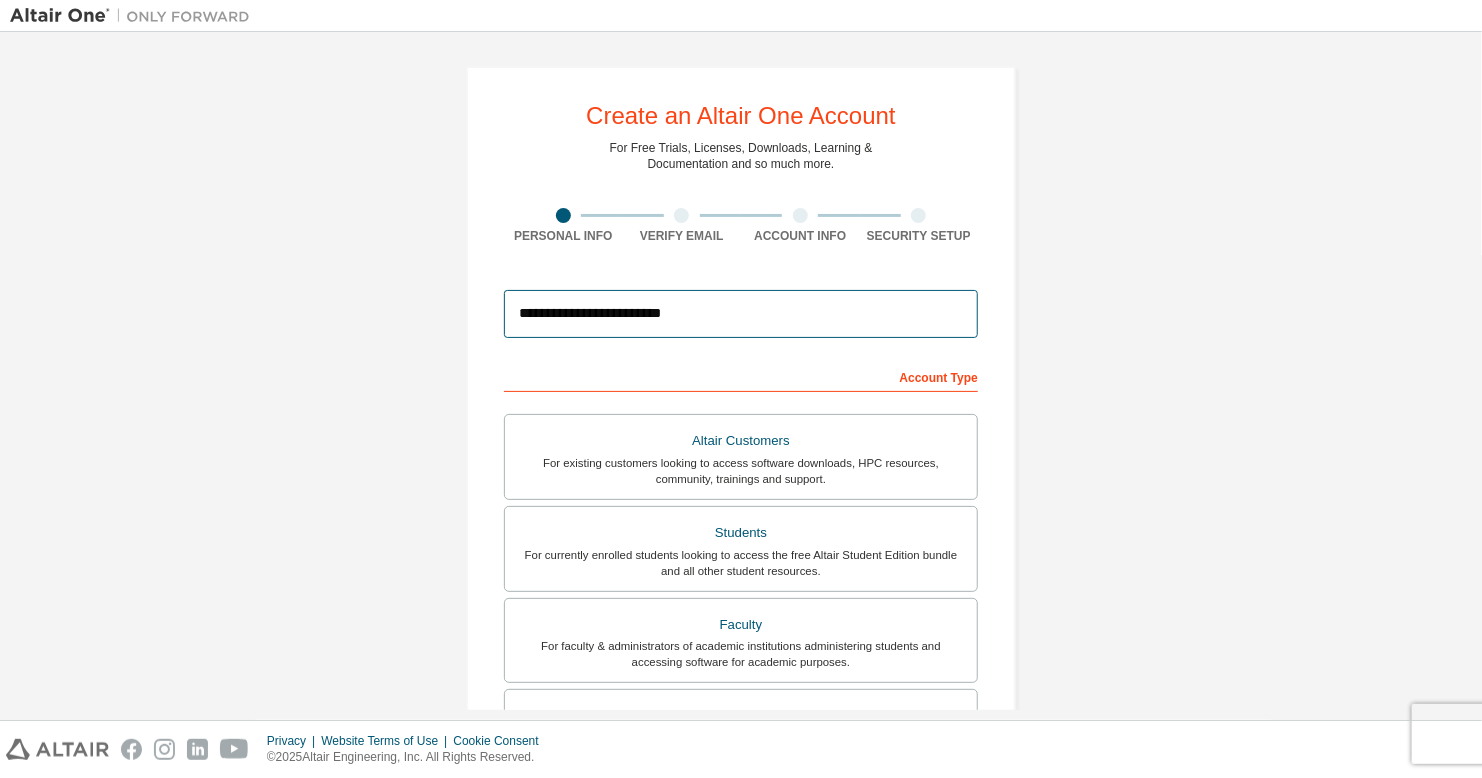 click on "**********" at bounding box center (741, 314) 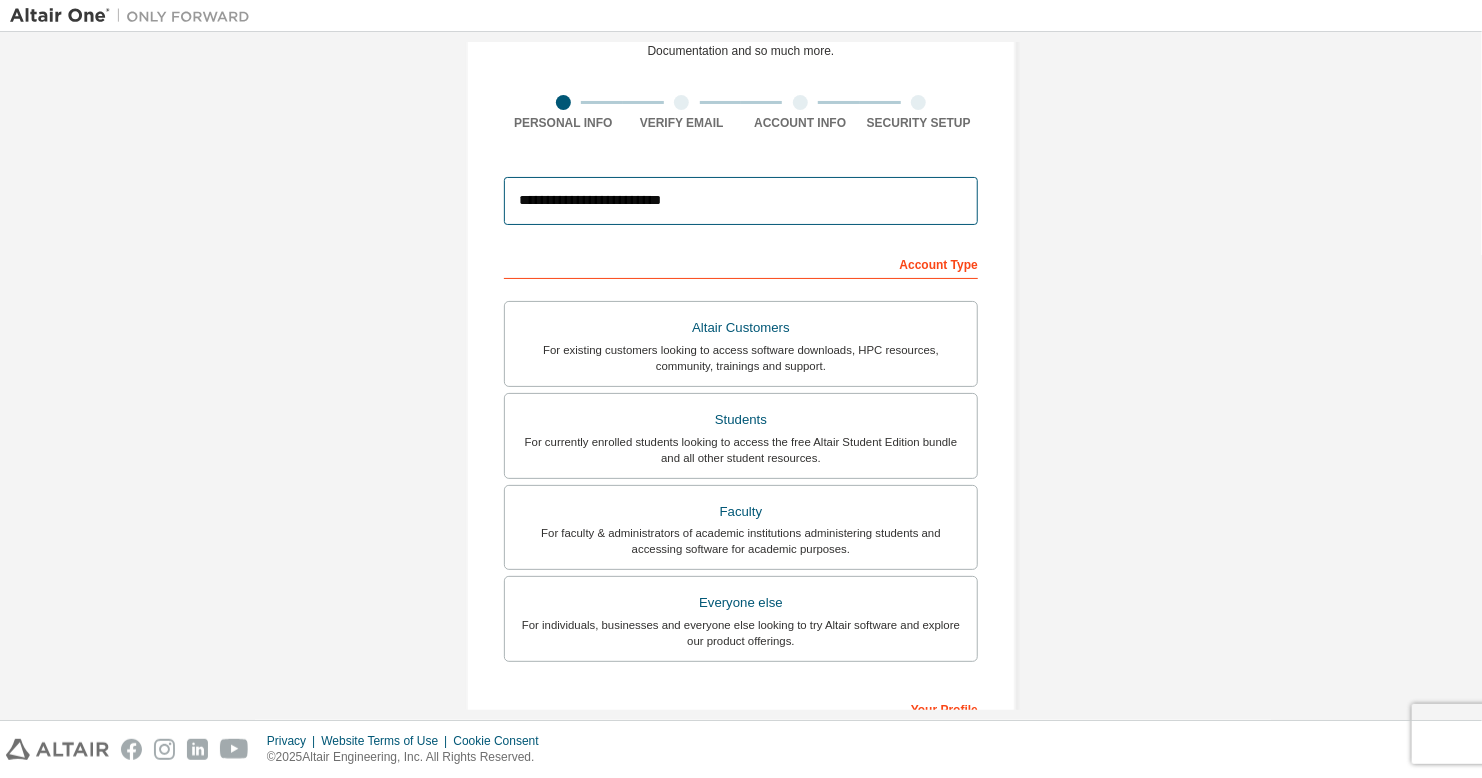 scroll, scrollTop: 386, scrollLeft: 0, axis: vertical 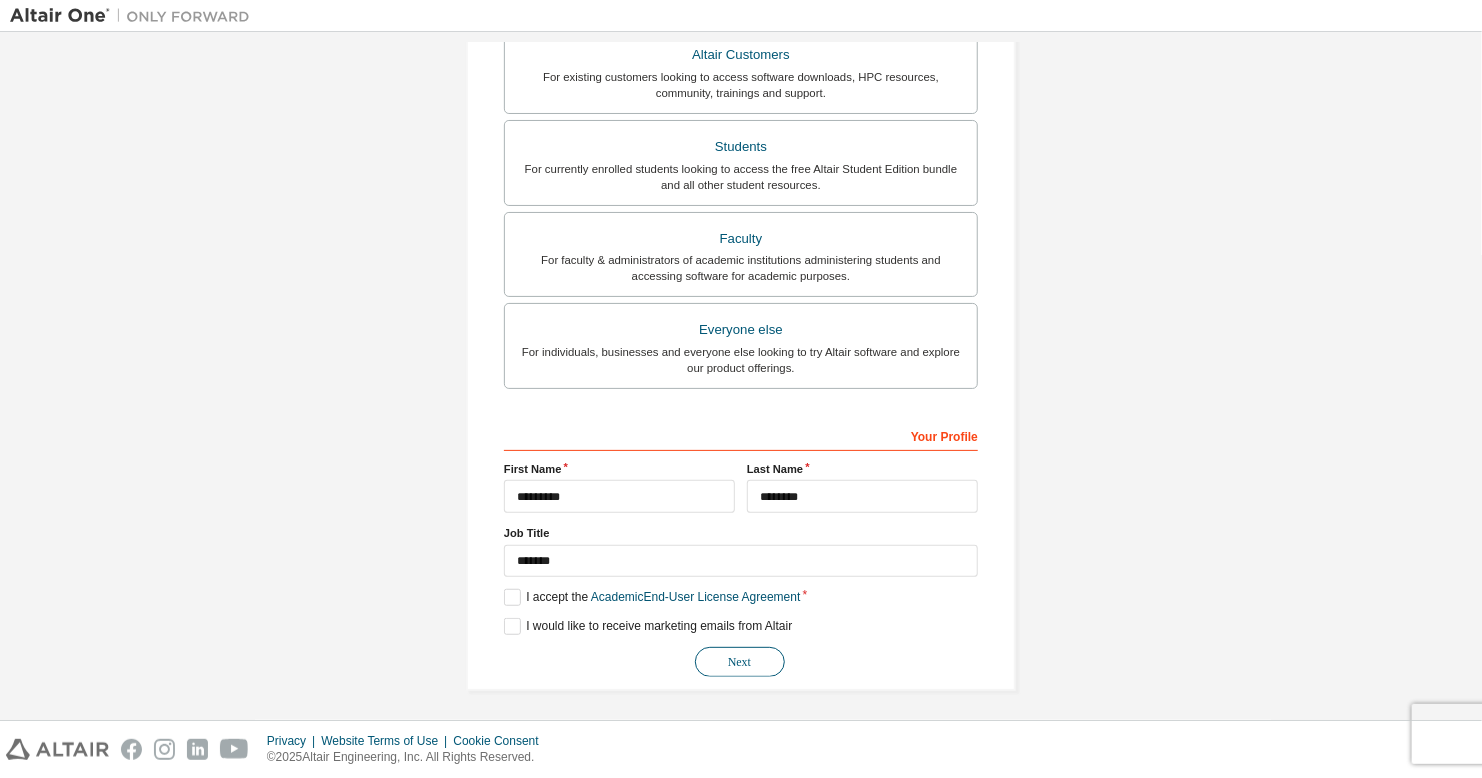 click on "Next" at bounding box center (740, 662) 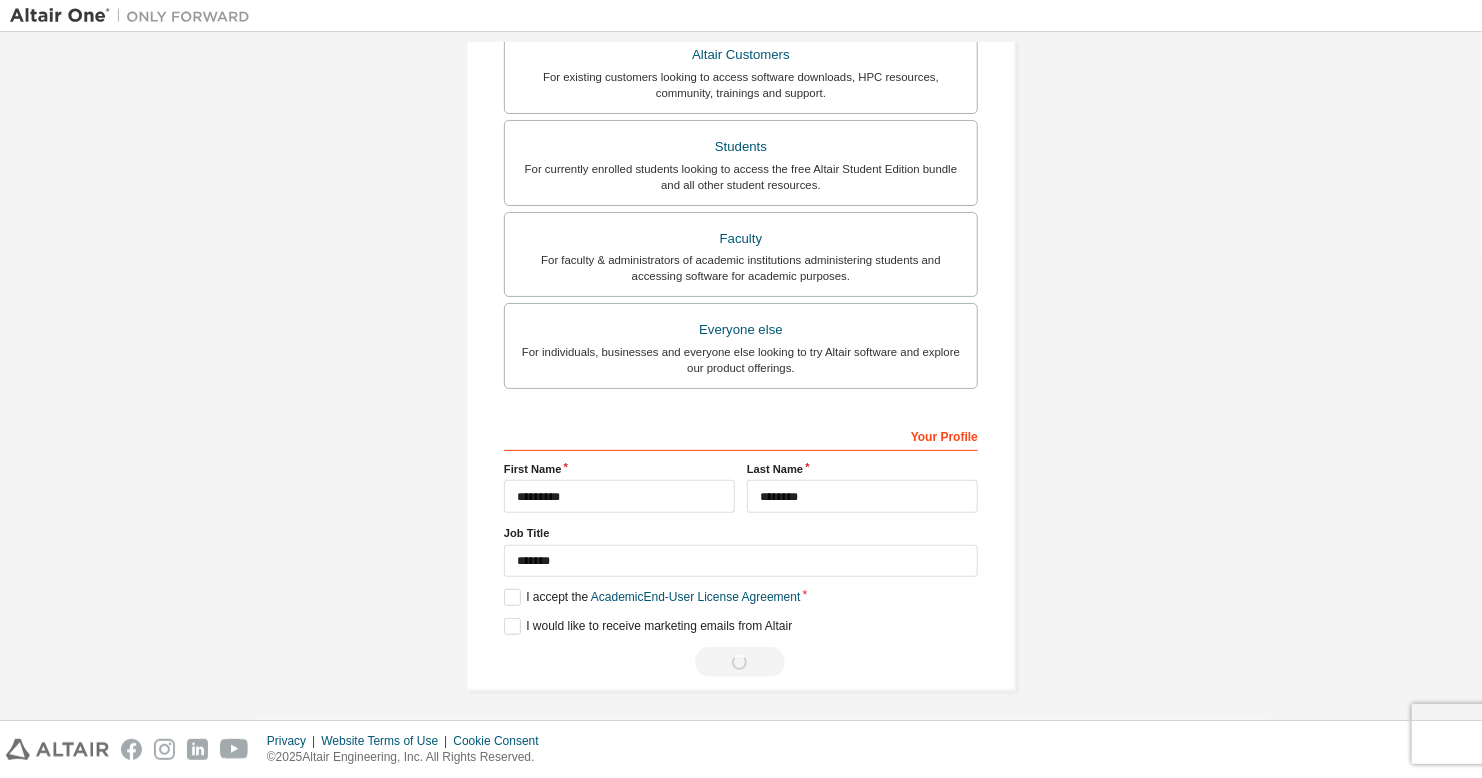 scroll, scrollTop: 0, scrollLeft: 0, axis: both 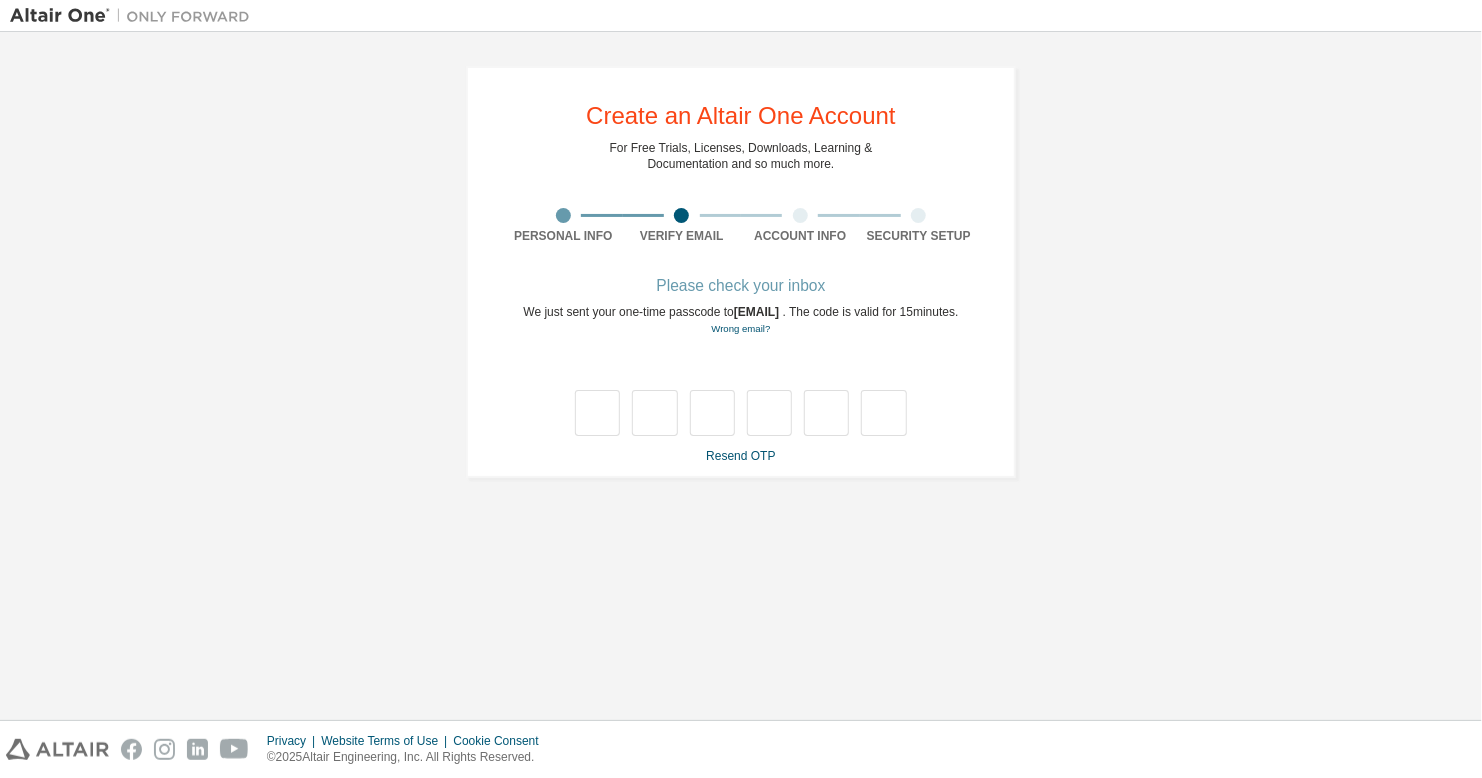 type on "*" 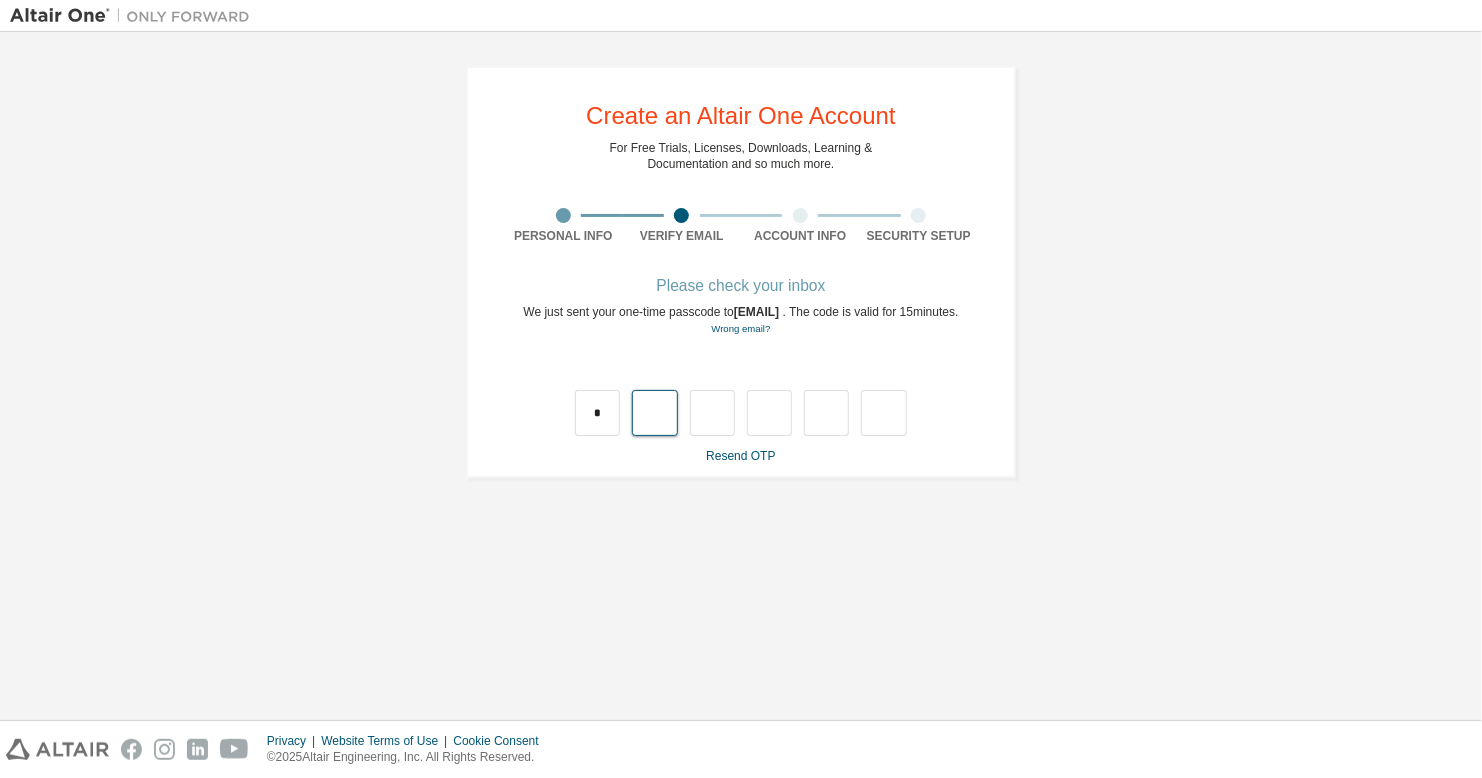 type on "*" 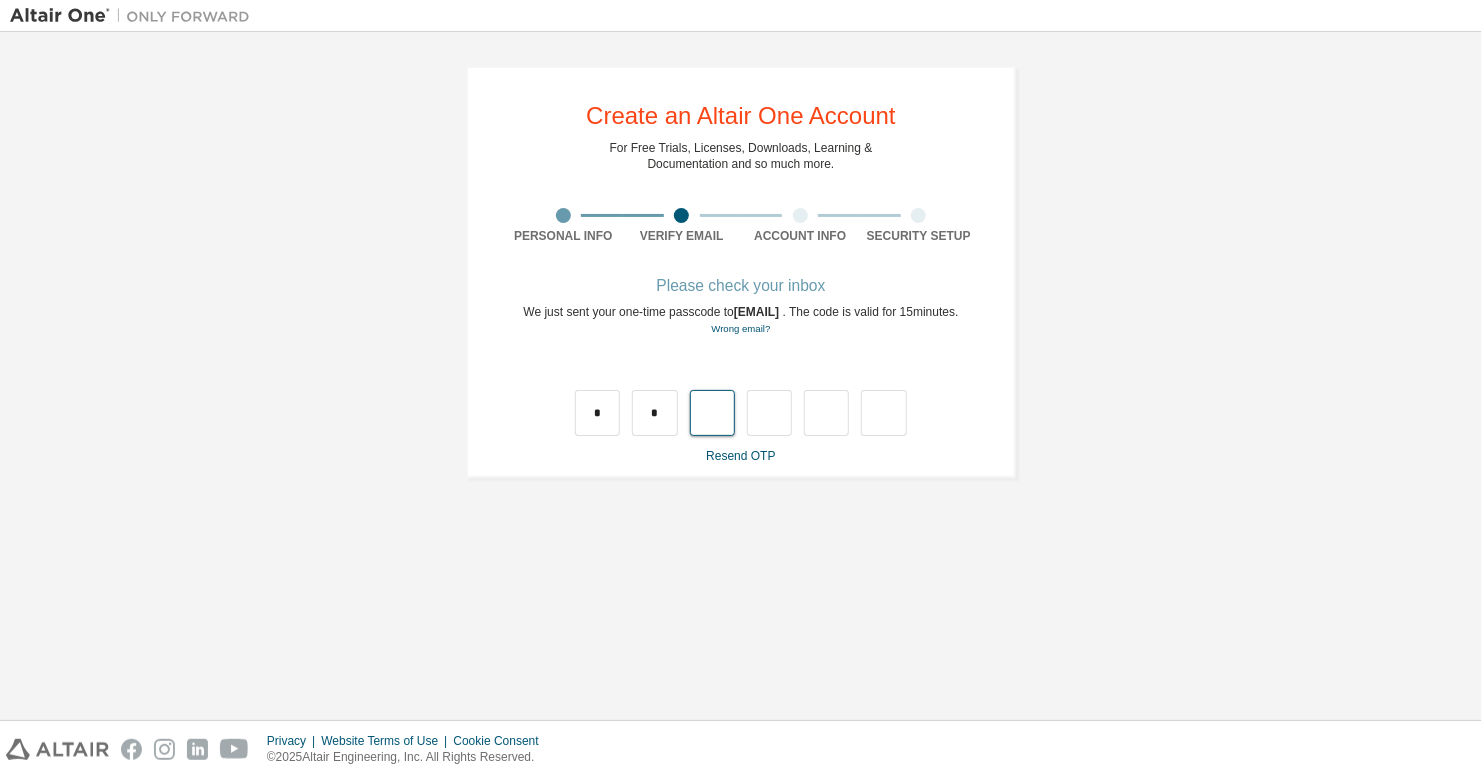 type on "*" 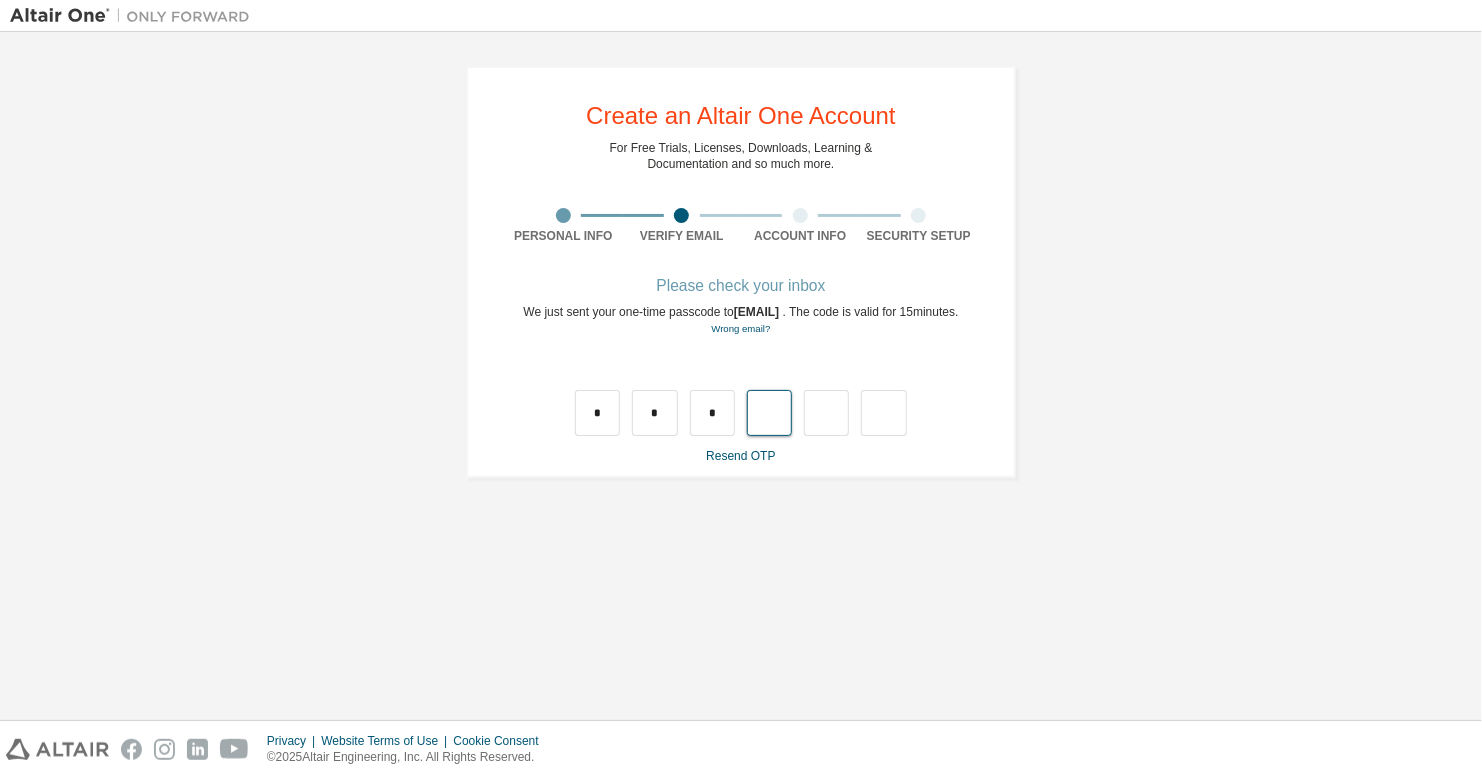 type on "*" 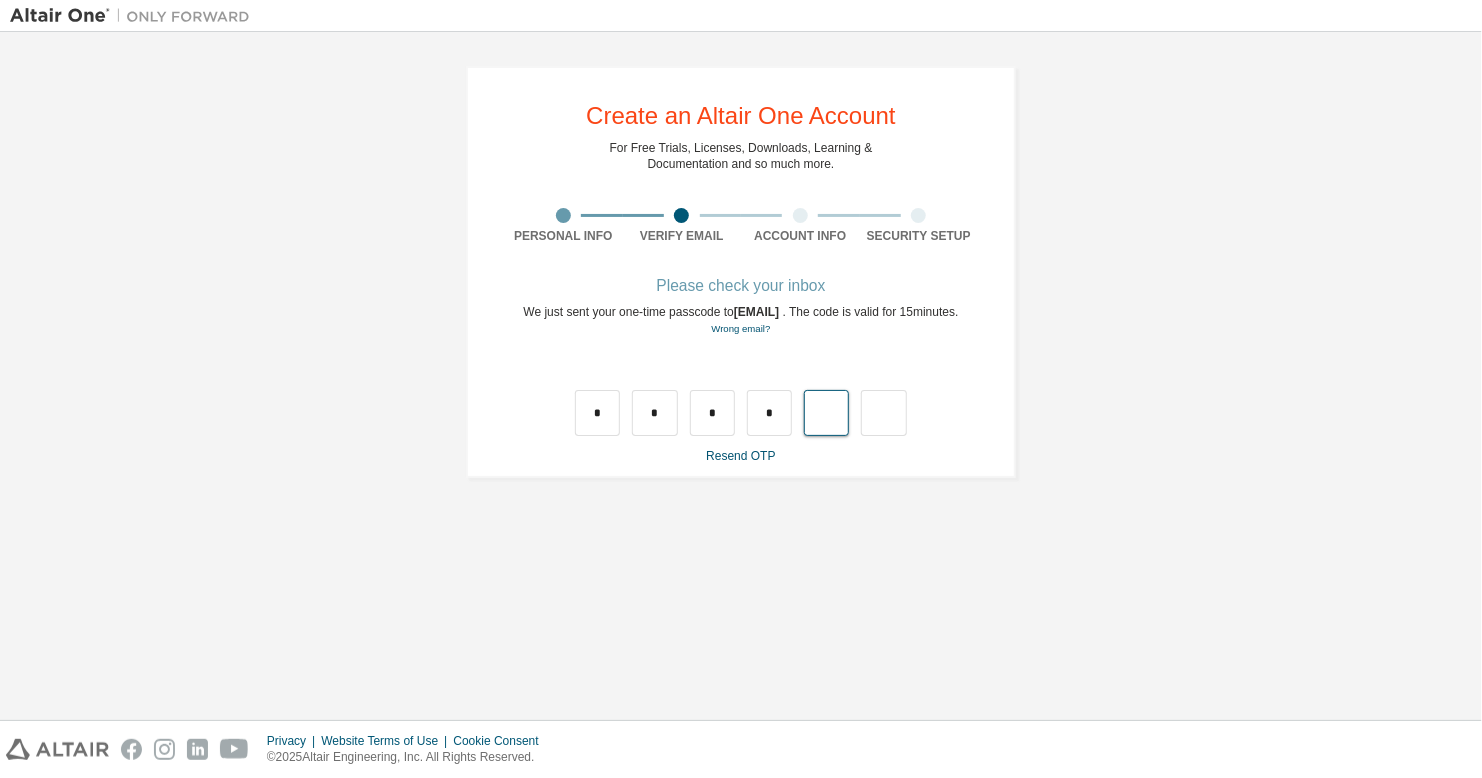 type on "*" 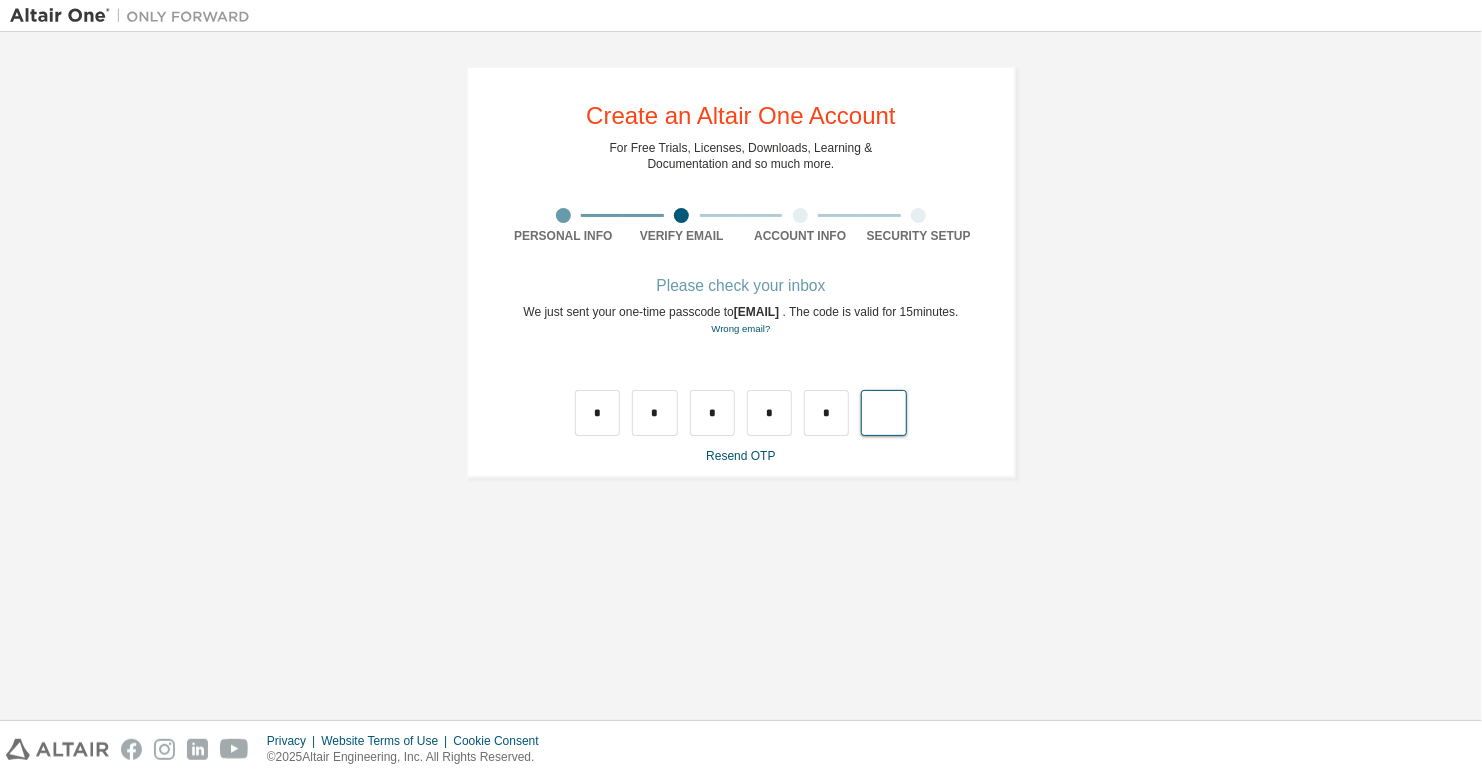 type on "*" 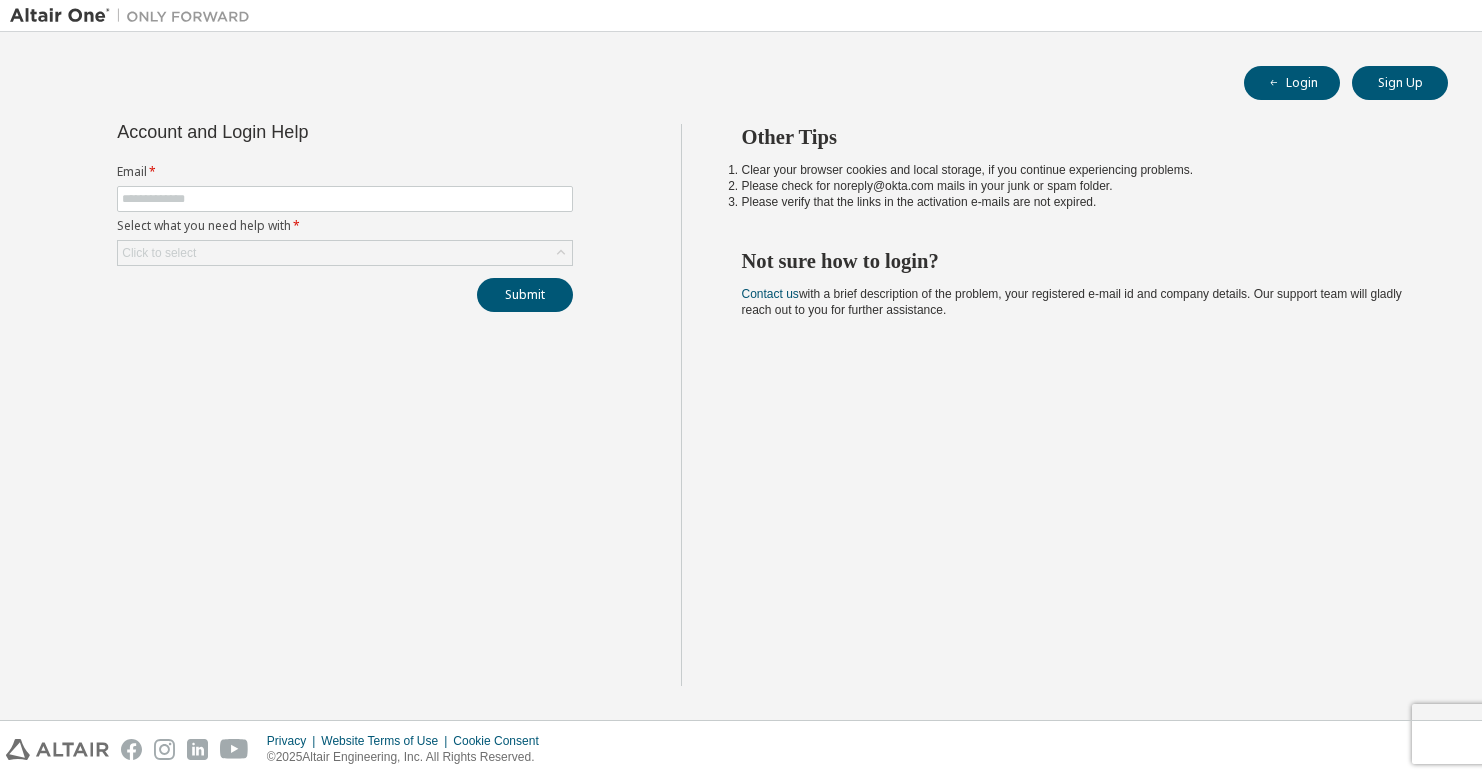 scroll, scrollTop: 0, scrollLeft: 0, axis: both 